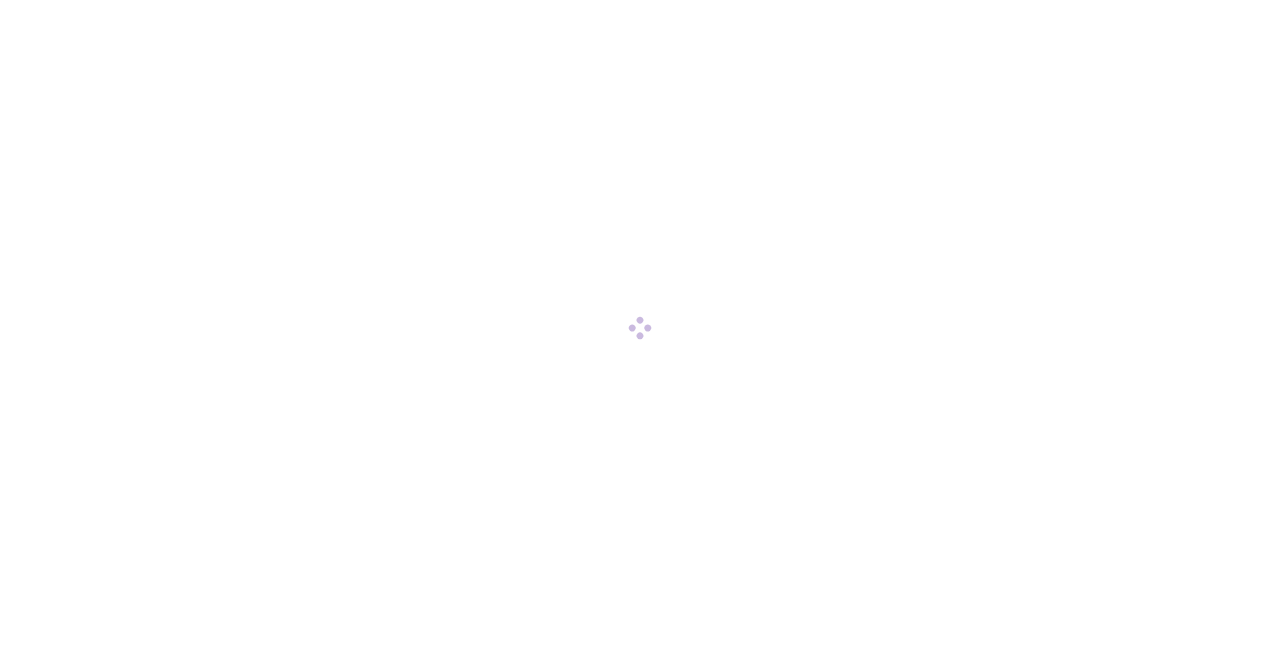 scroll, scrollTop: 0, scrollLeft: 0, axis: both 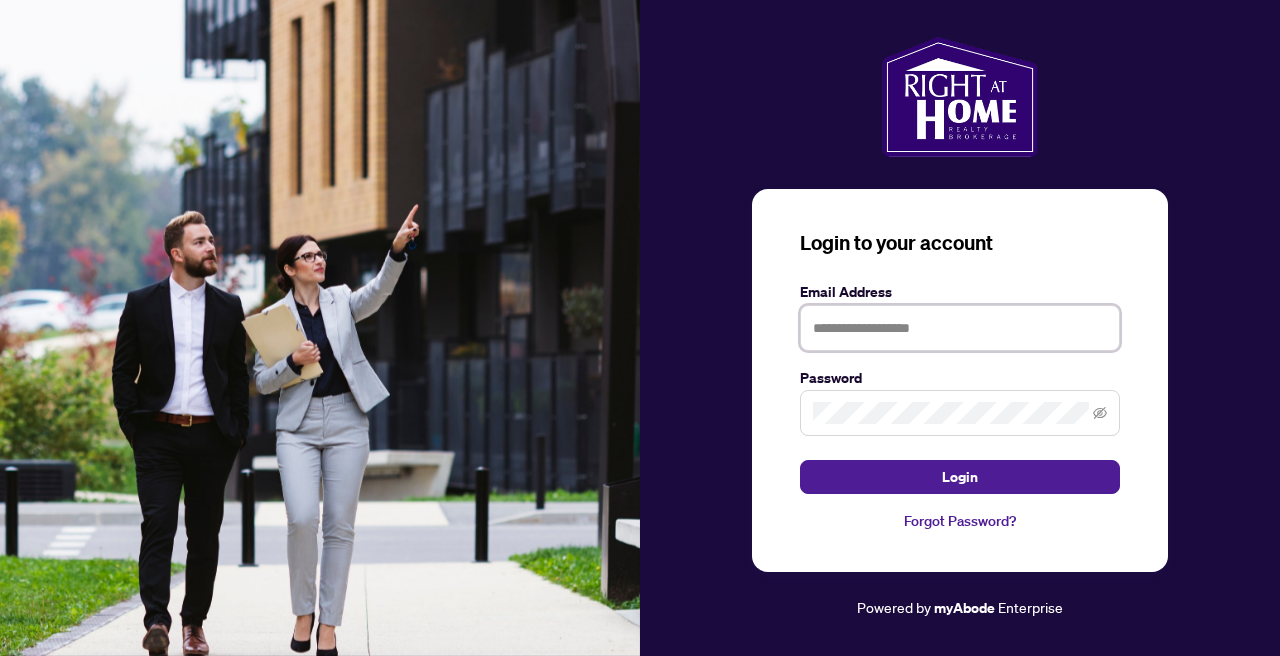 type on "**********" 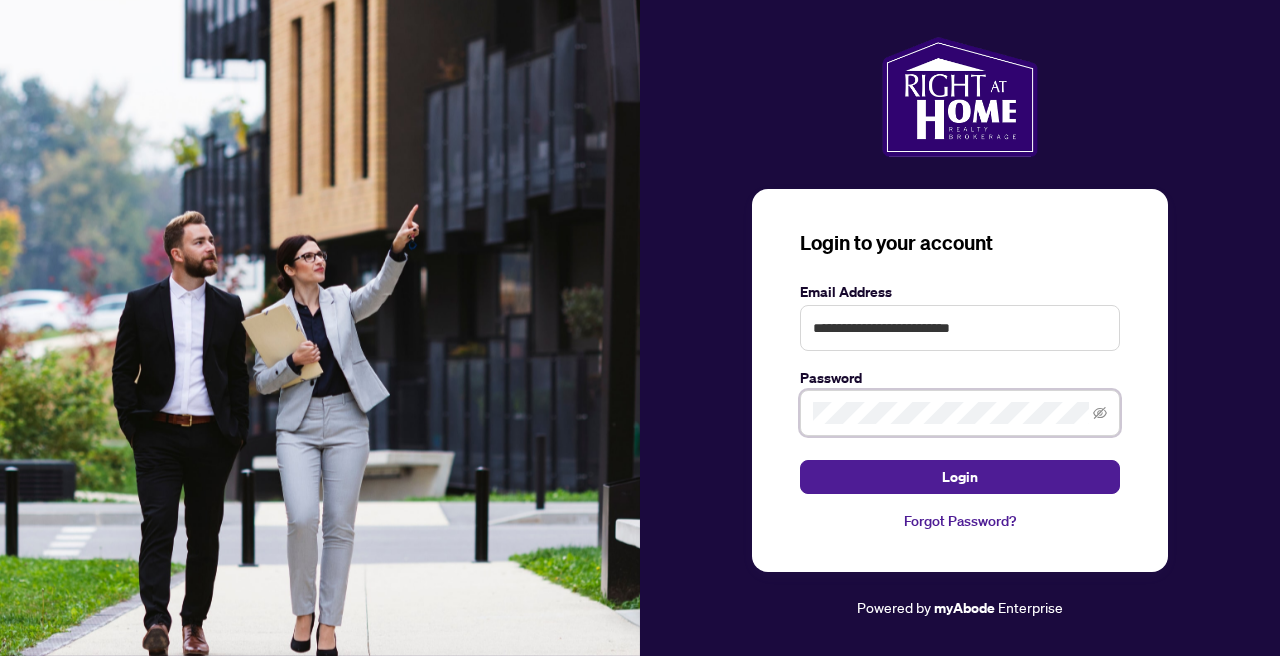 click on "Login" at bounding box center [960, 477] 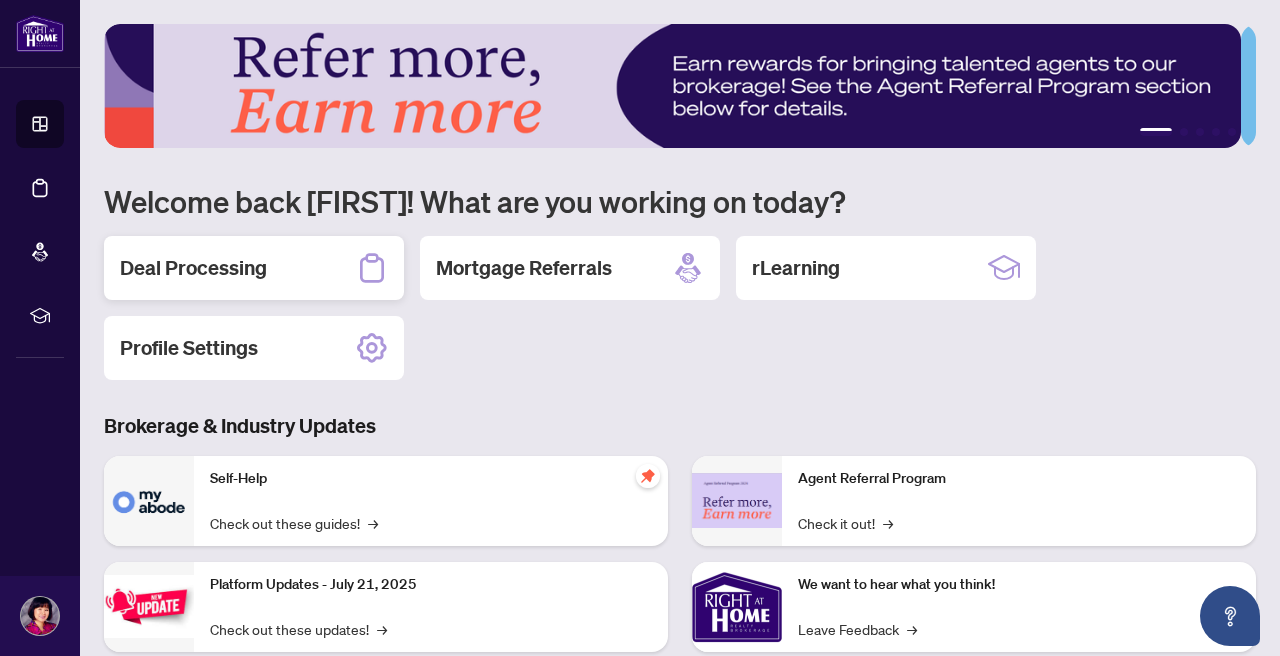 click on "Deal Processing" at bounding box center [193, 268] 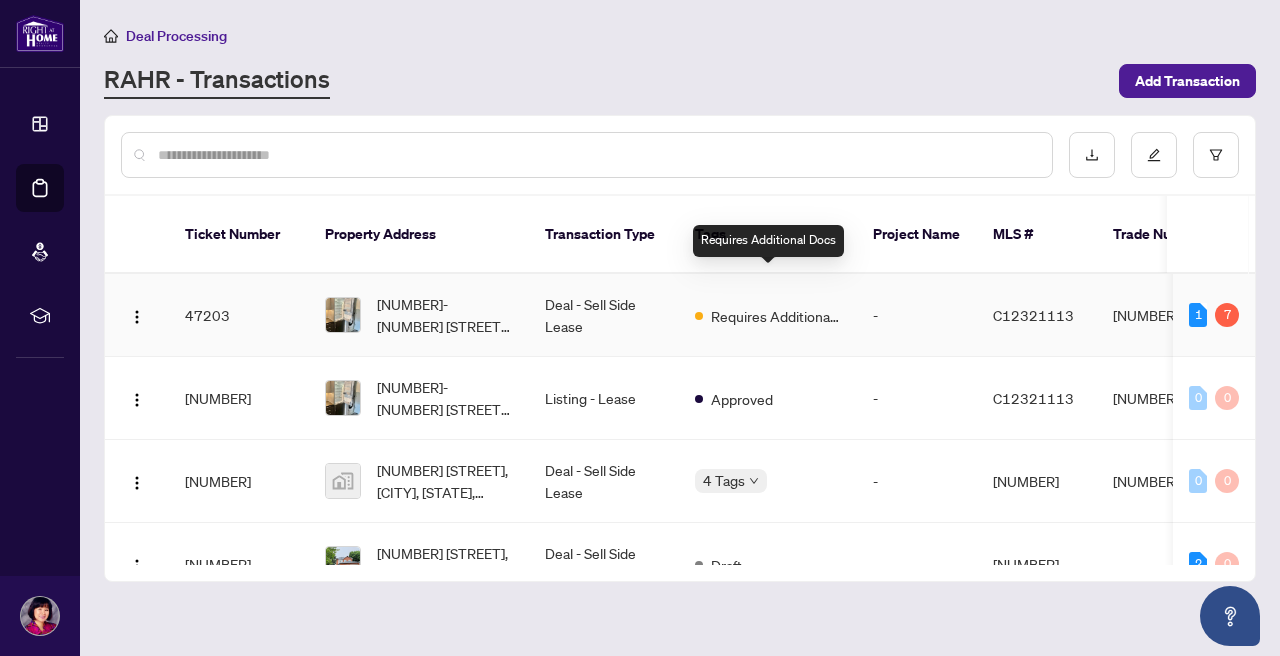 click on "Requires Additional Docs" at bounding box center [776, 316] 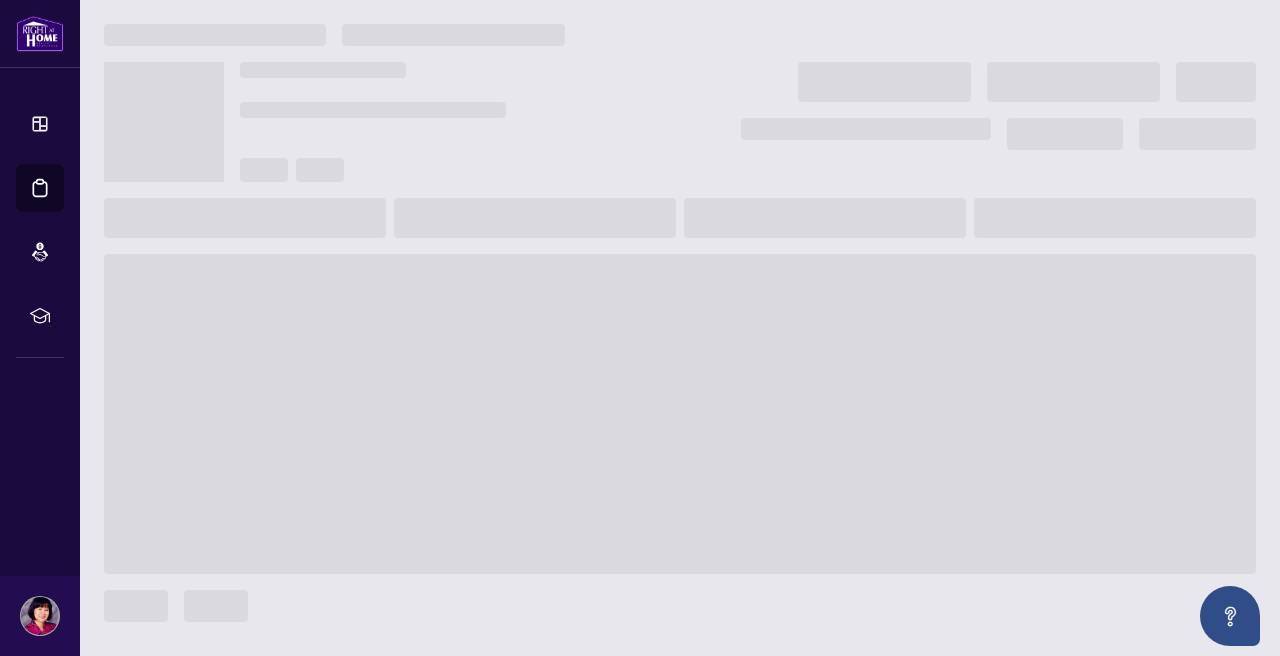 click at bounding box center [680, 414] 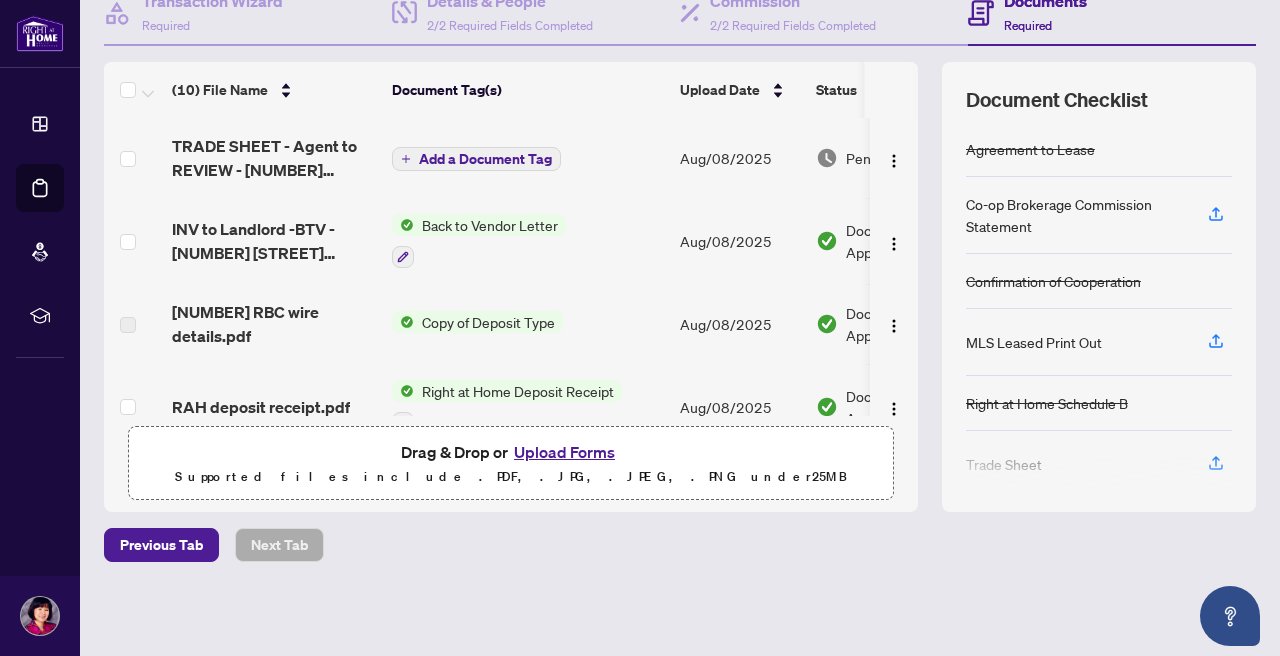scroll, scrollTop: 211, scrollLeft: 0, axis: vertical 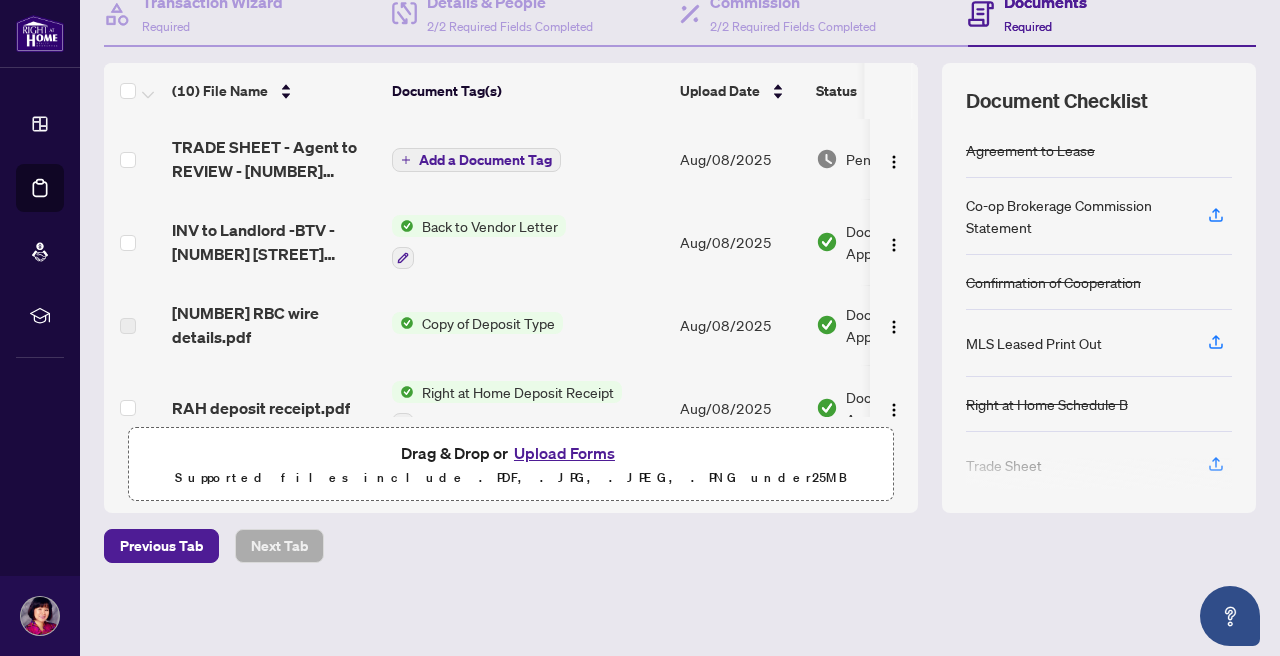click on "Right at Home Deposit Receipt" at bounding box center (518, 392) 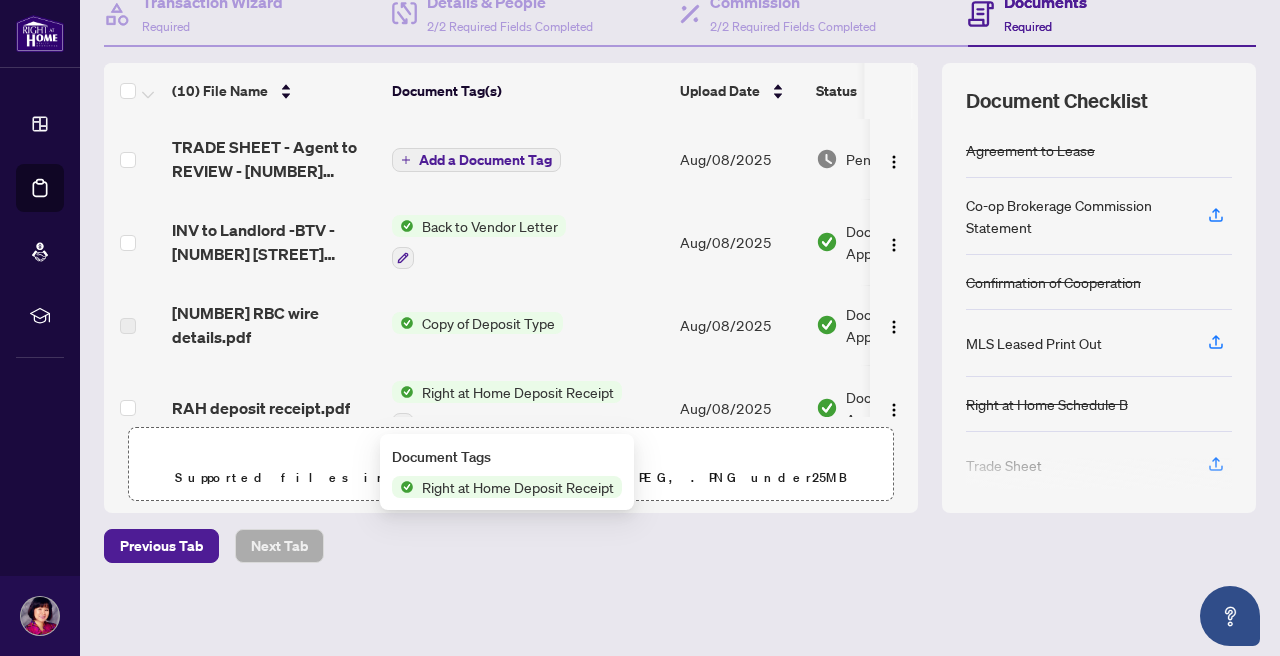 click on "Right at Home Deposit Receipt" at bounding box center [518, 392] 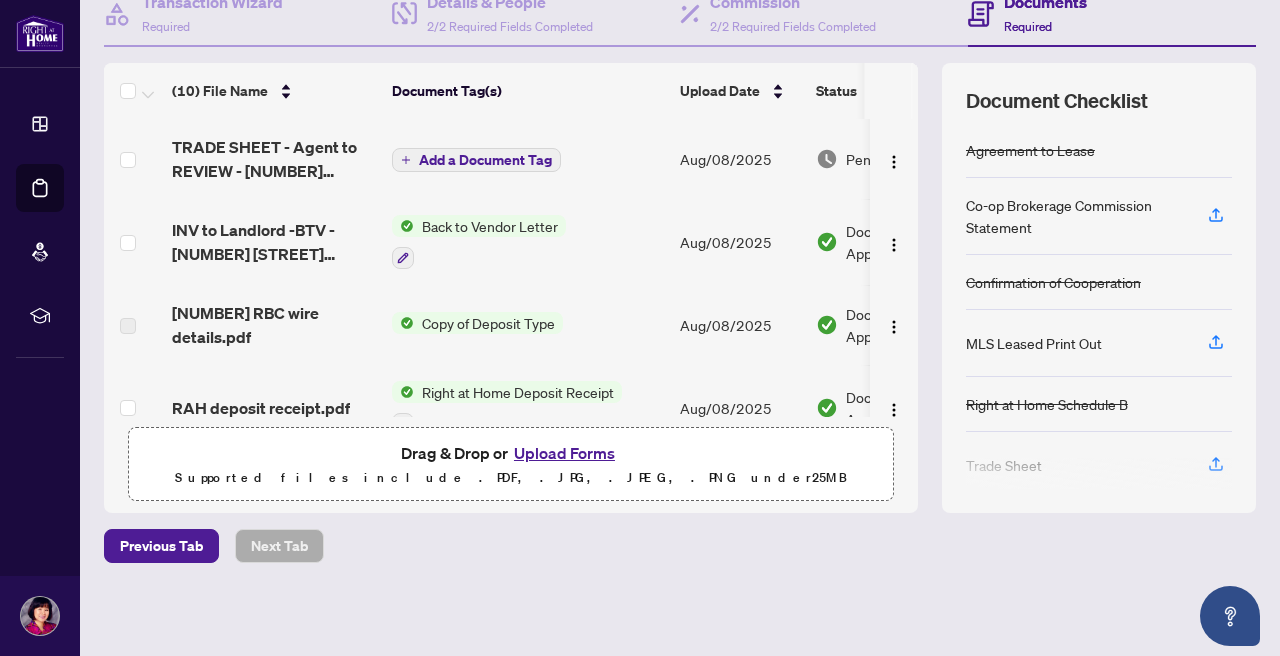 click on "Right at Home Deposit Receipt" at bounding box center [518, 392] 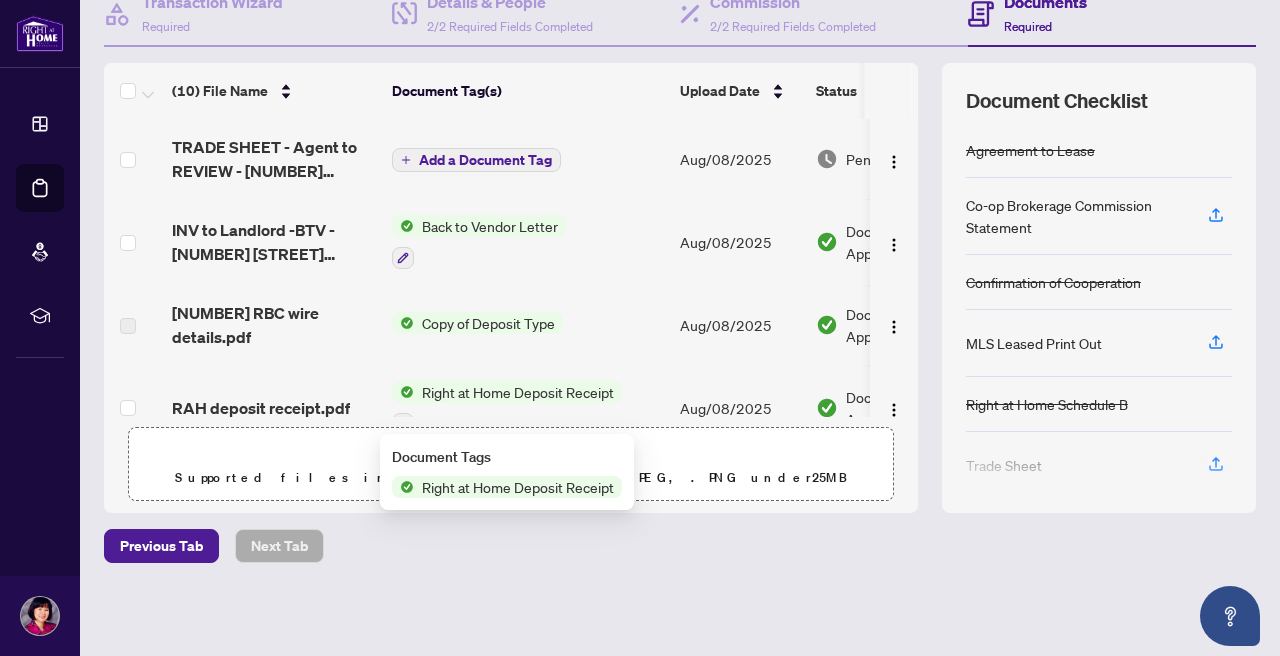 click on "Right at Home Deposit Receipt" at bounding box center (518, 392) 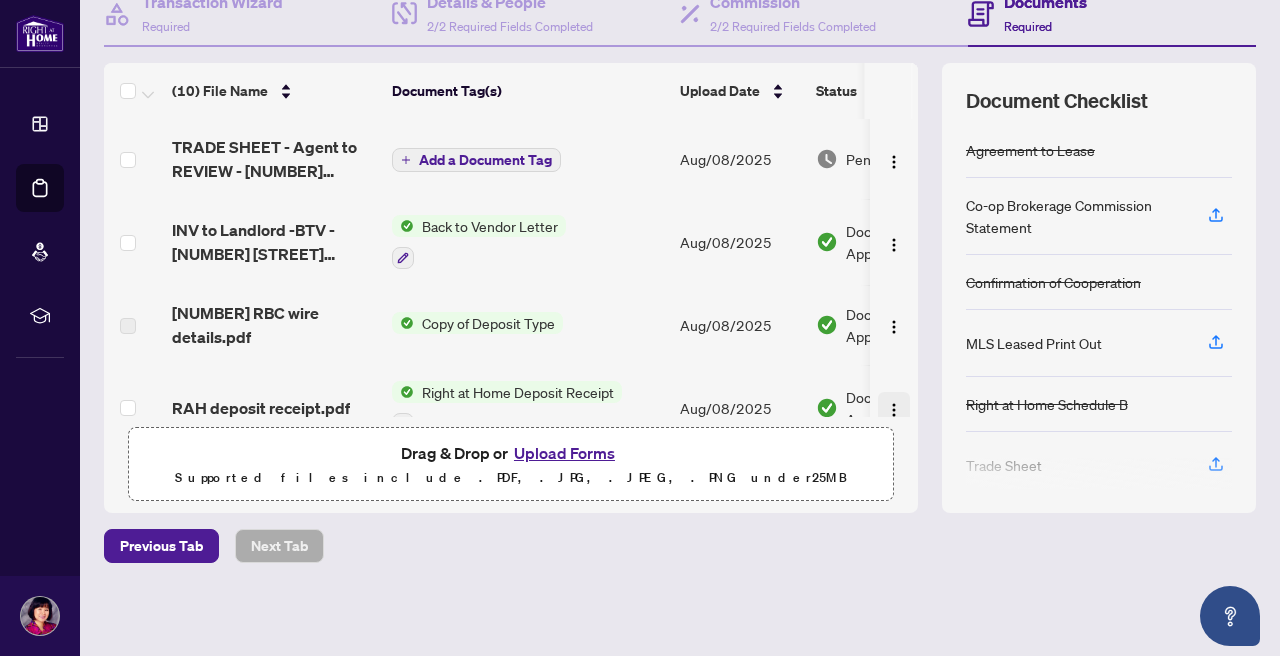 click at bounding box center [894, 410] 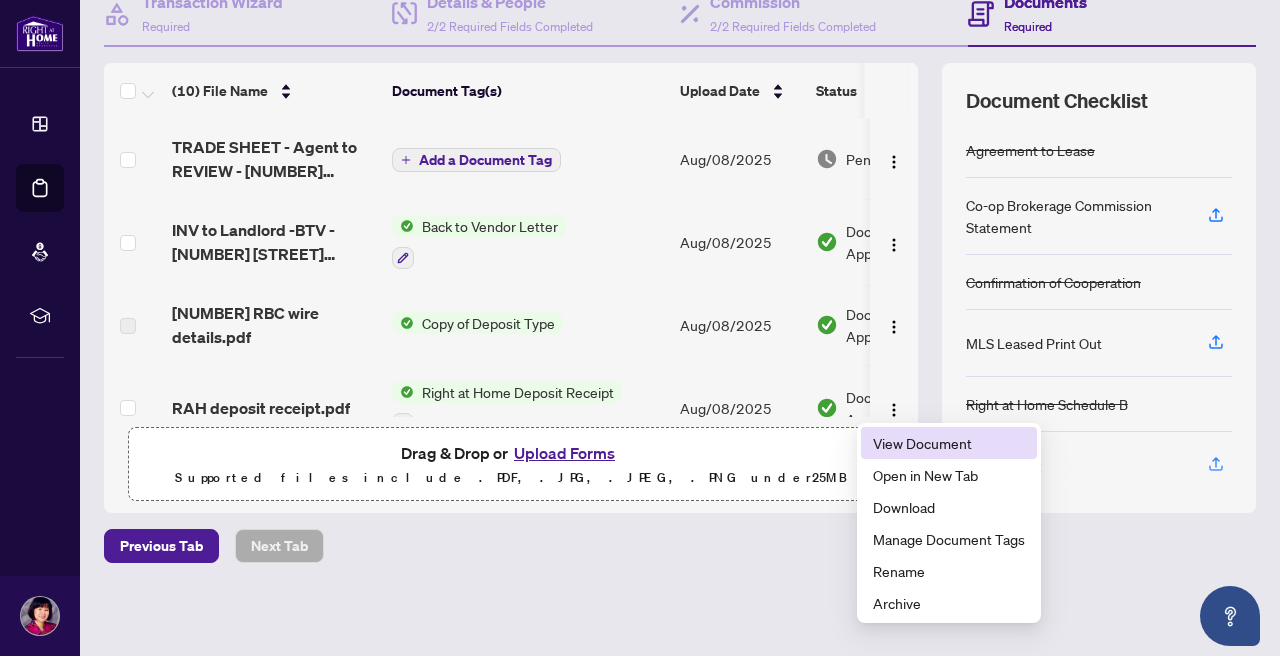 click on "View Document" at bounding box center [949, 443] 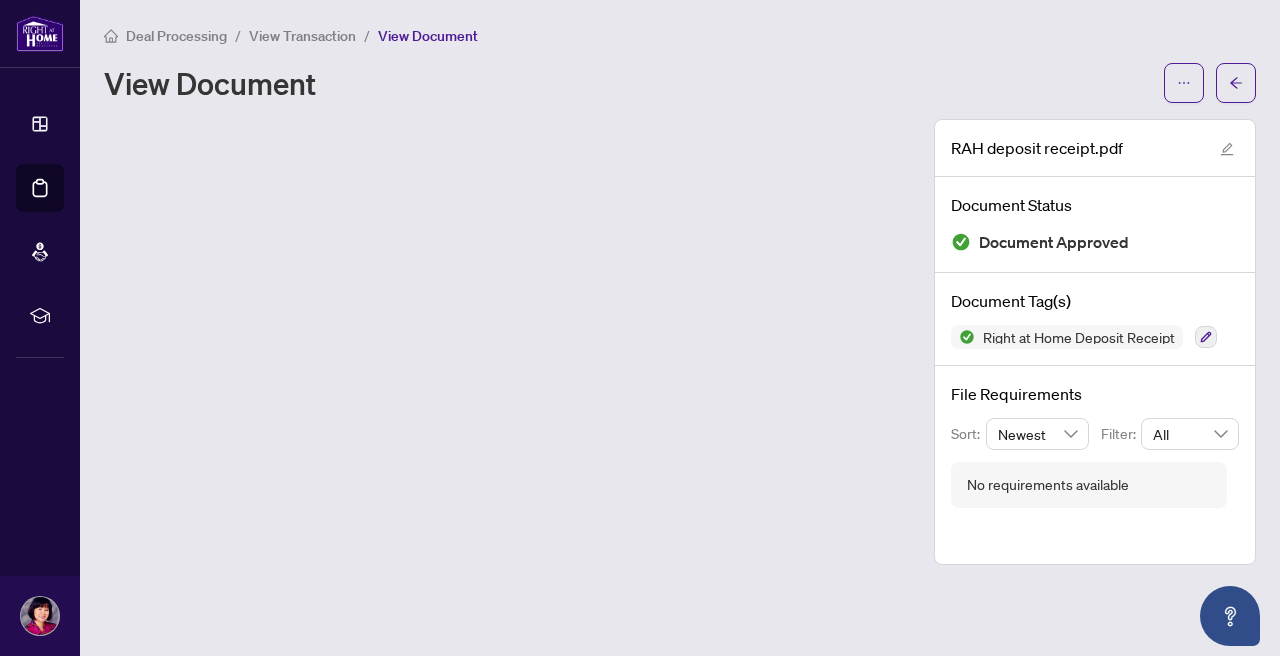 scroll, scrollTop: 0, scrollLeft: 0, axis: both 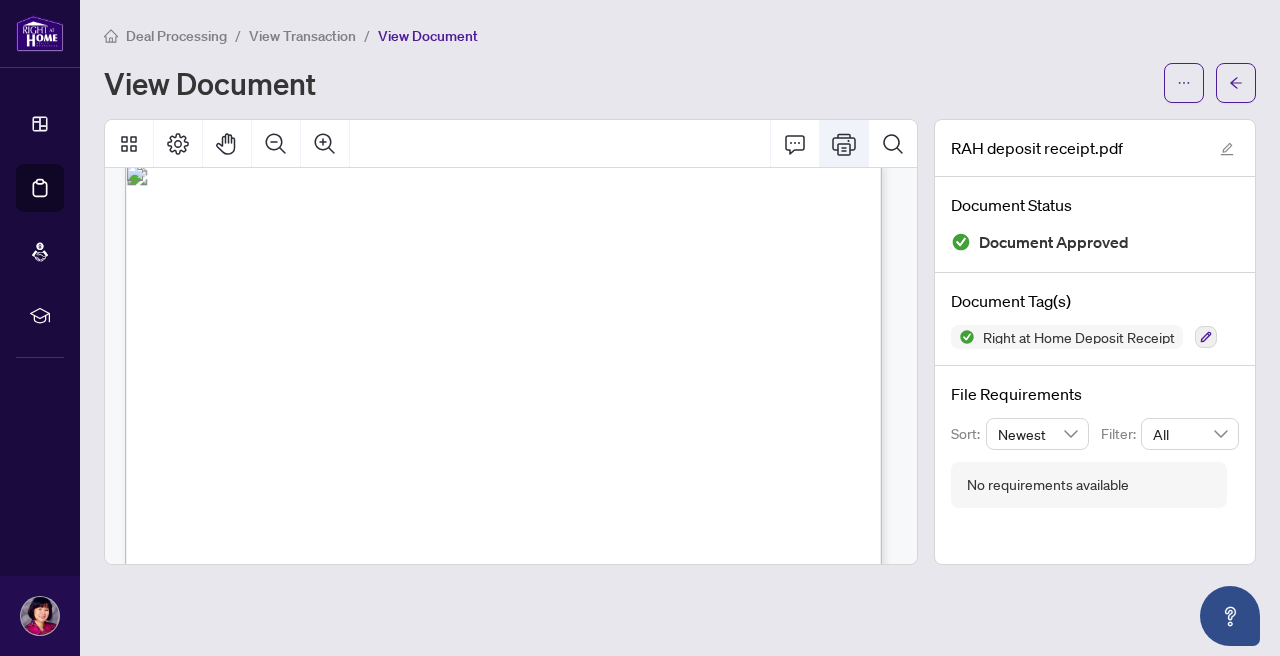 click 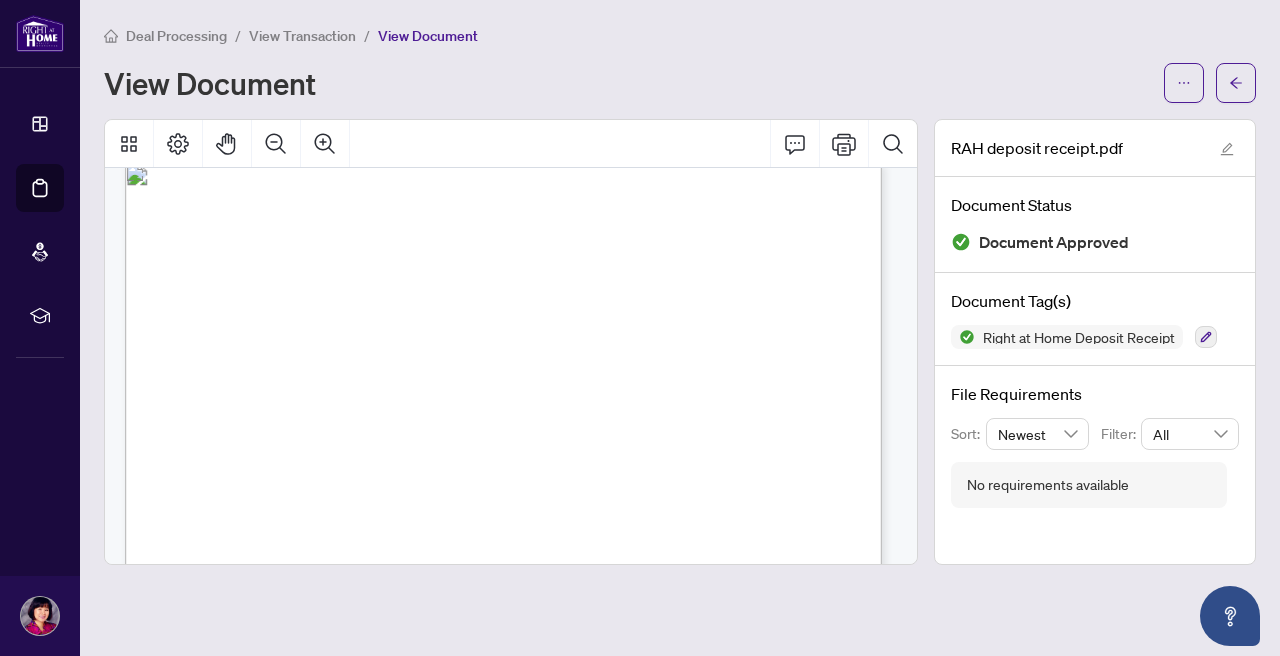 scroll, scrollTop: 0, scrollLeft: 0, axis: both 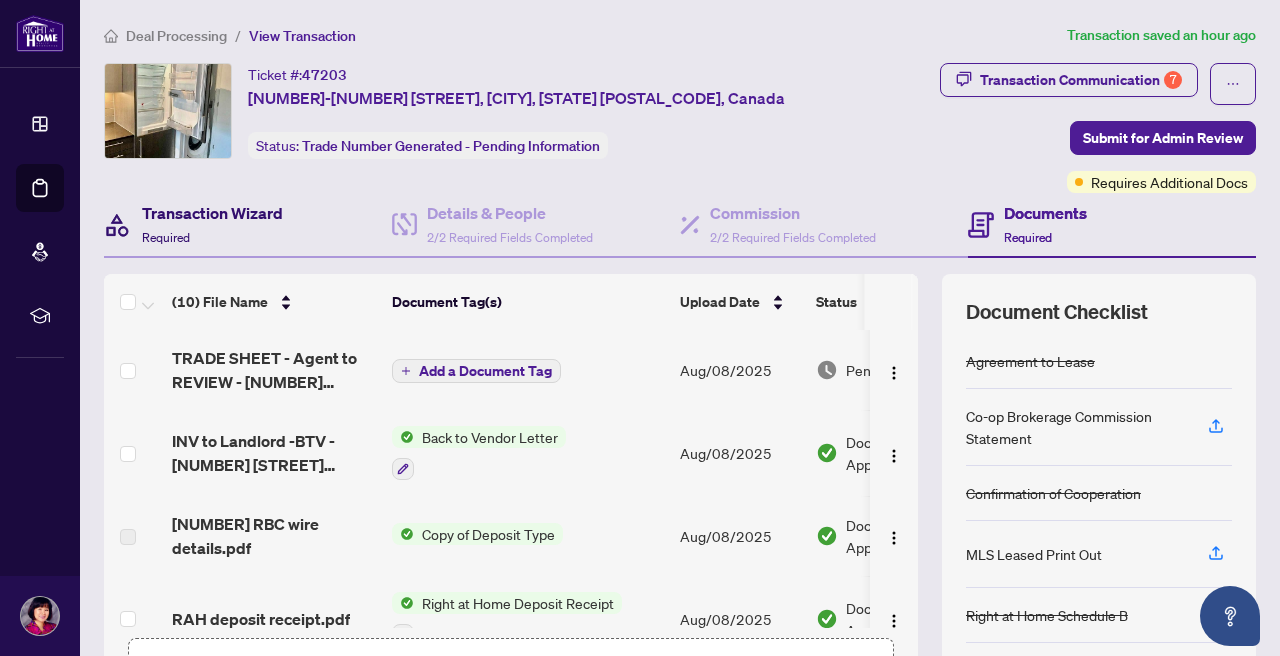 click on "Transaction Wizard" at bounding box center [212, 213] 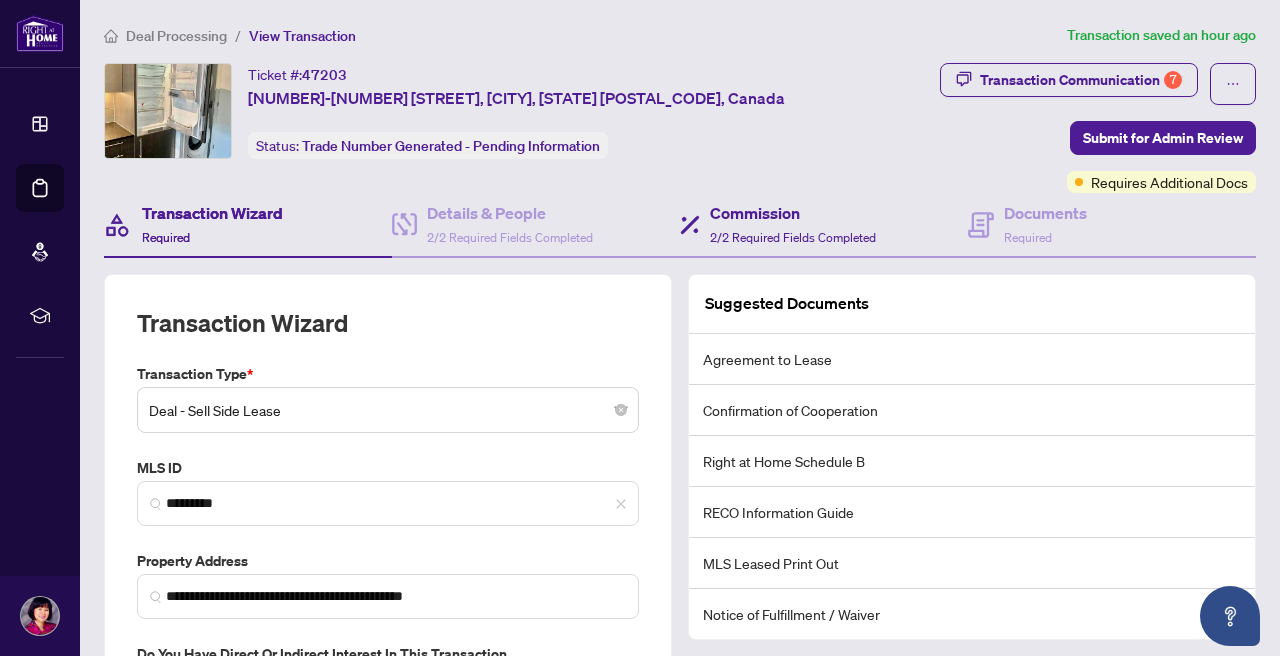 scroll, scrollTop: 0, scrollLeft: 0, axis: both 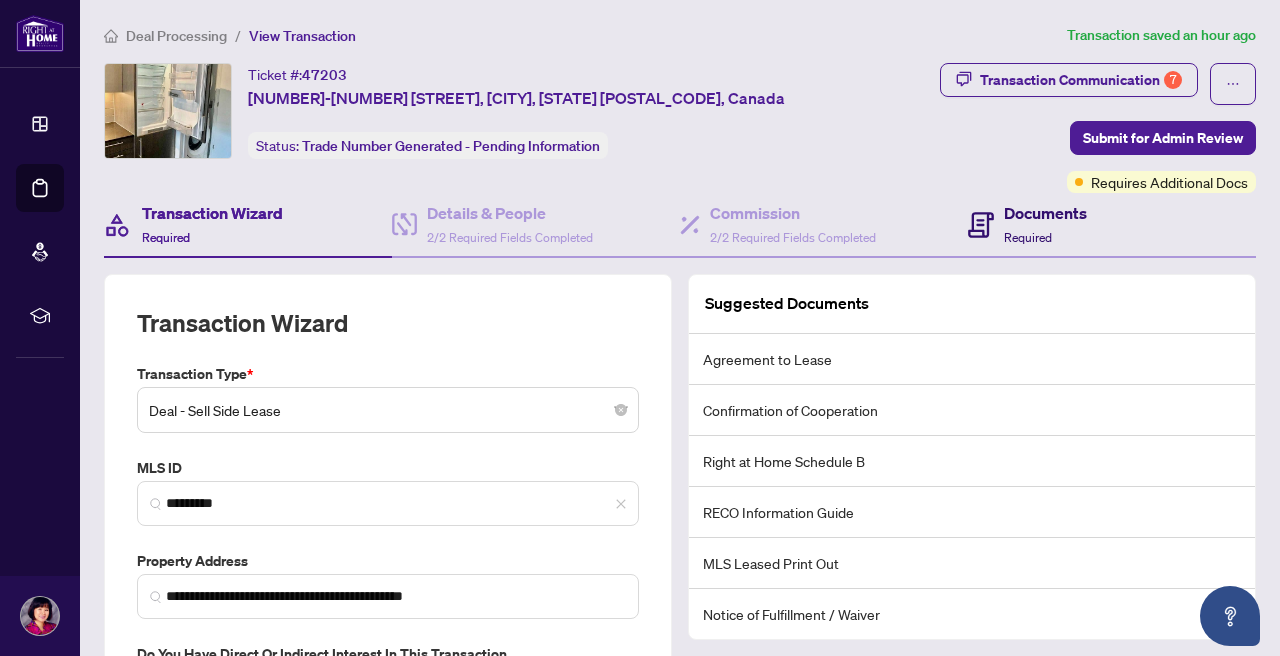 click on "Documents Required" at bounding box center (1045, 224) 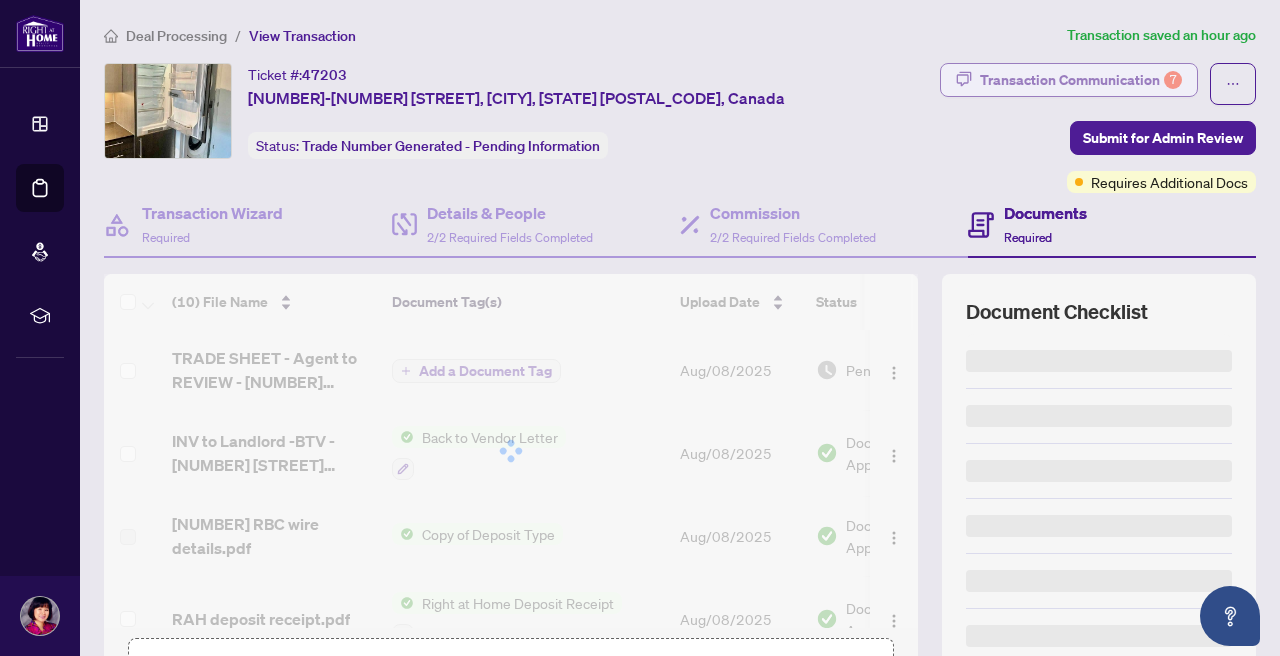 click on "Transaction Communication 7" at bounding box center (1081, 80) 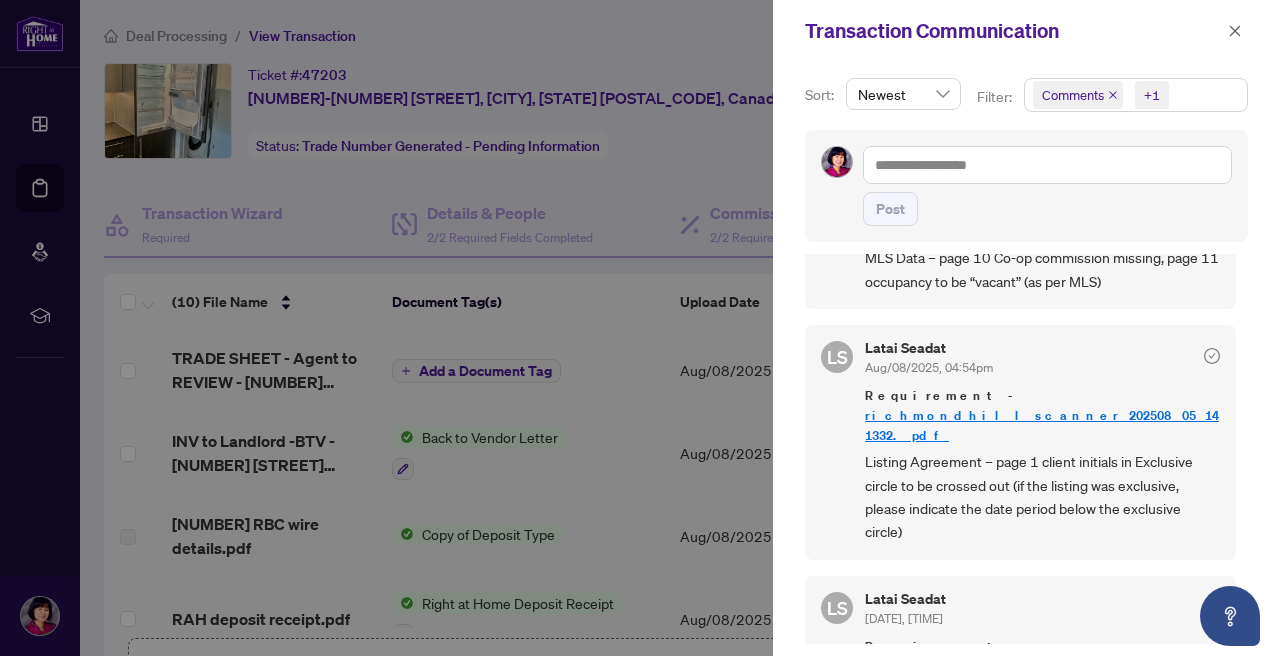 scroll, scrollTop: 872, scrollLeft: 0, axis: vertical 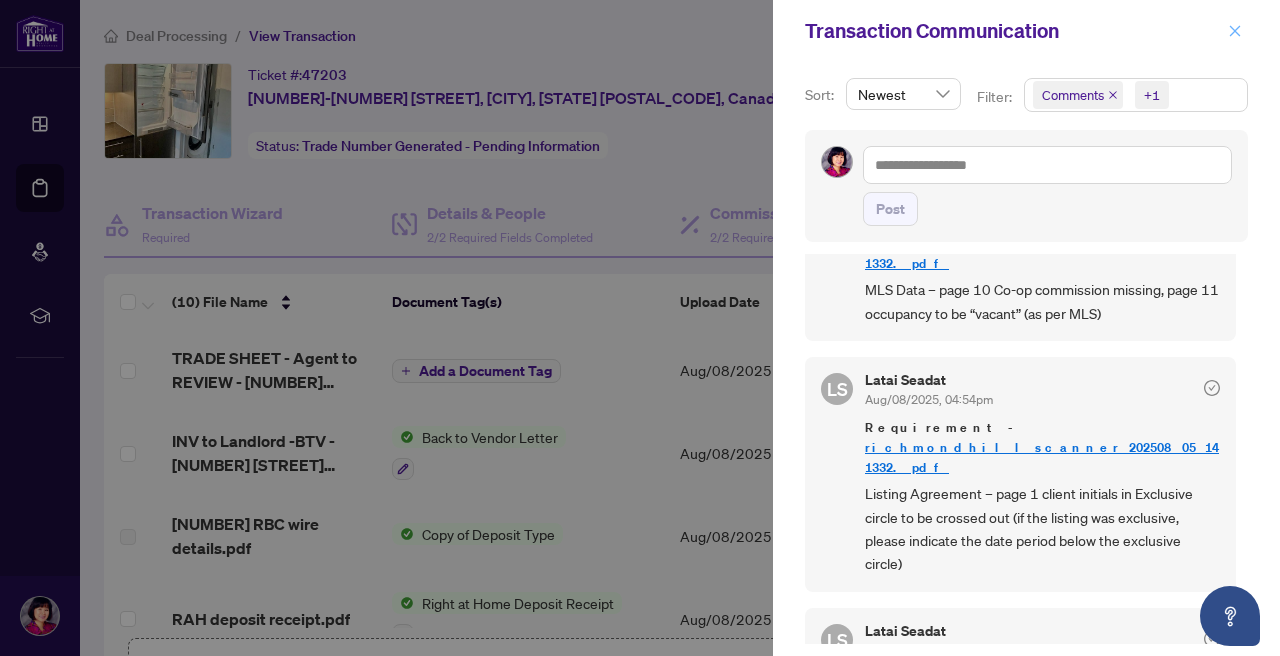 click 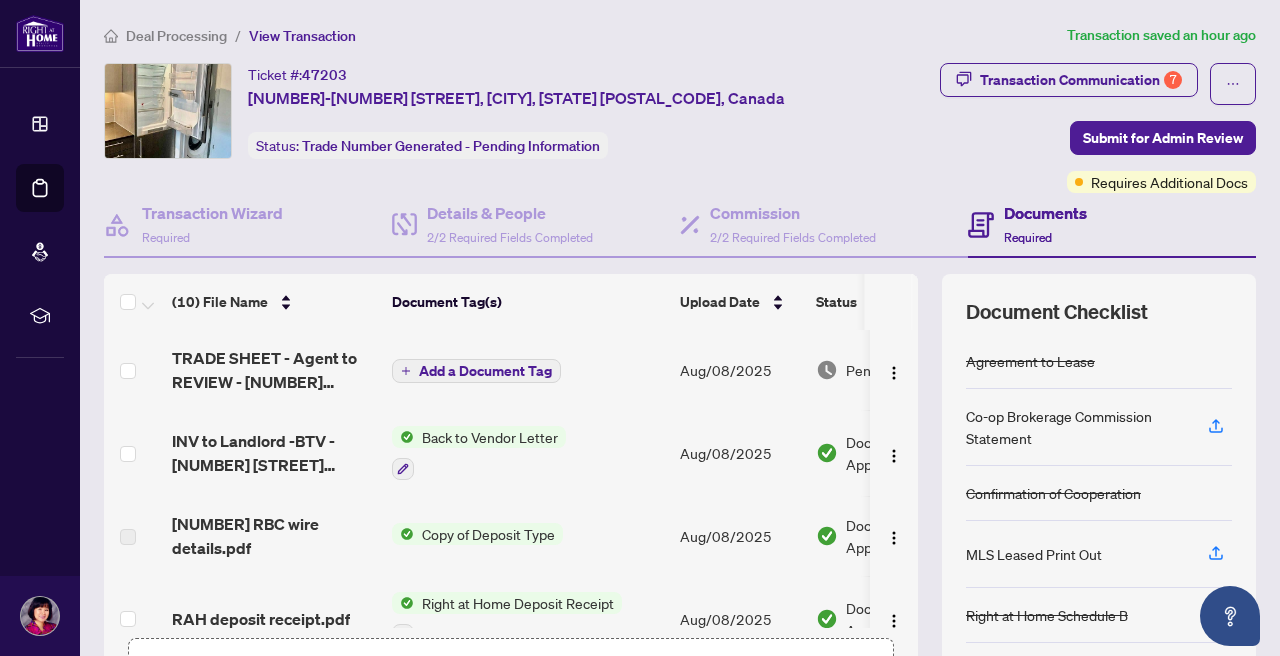 click on "Add a Document Tag" at bounding box center [528, 370] 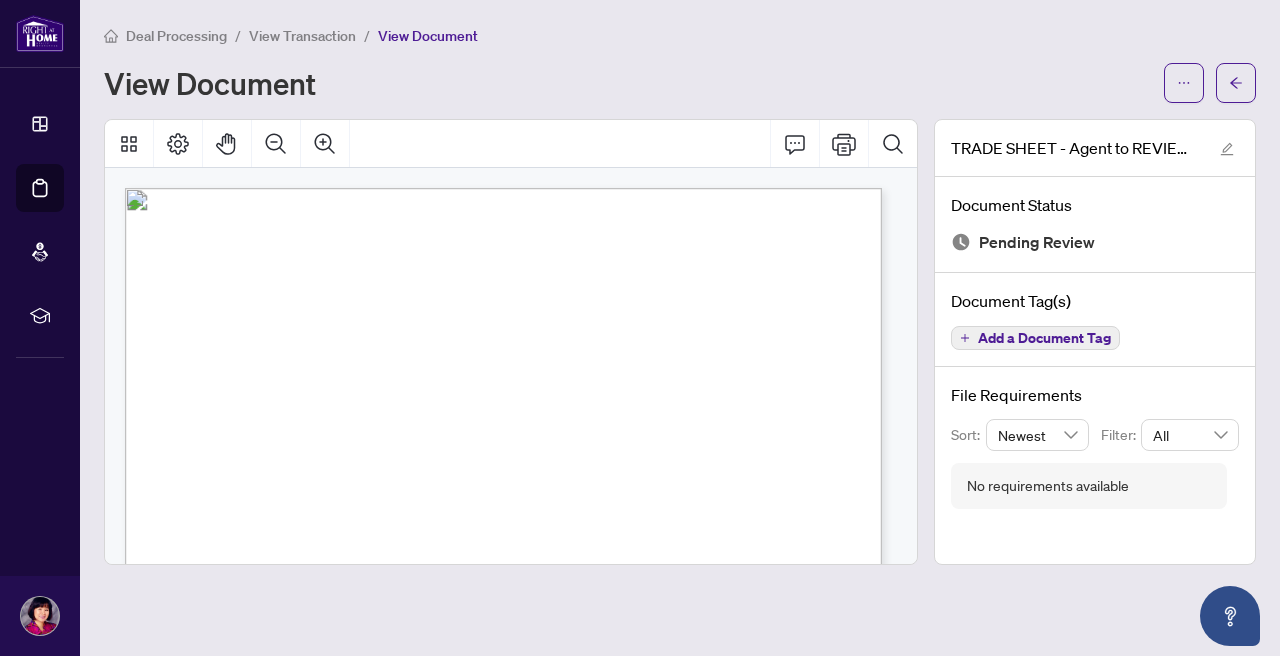 scroll, scrollTop: 0, scrollLeft: 0, axis: both 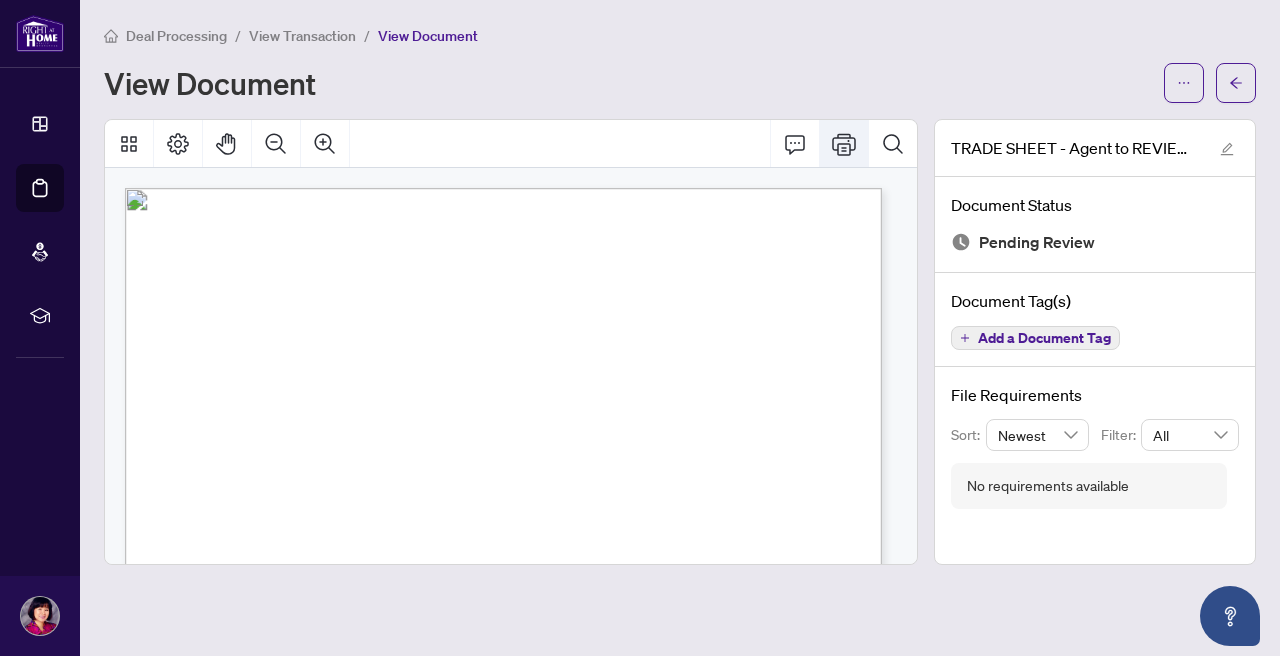 click 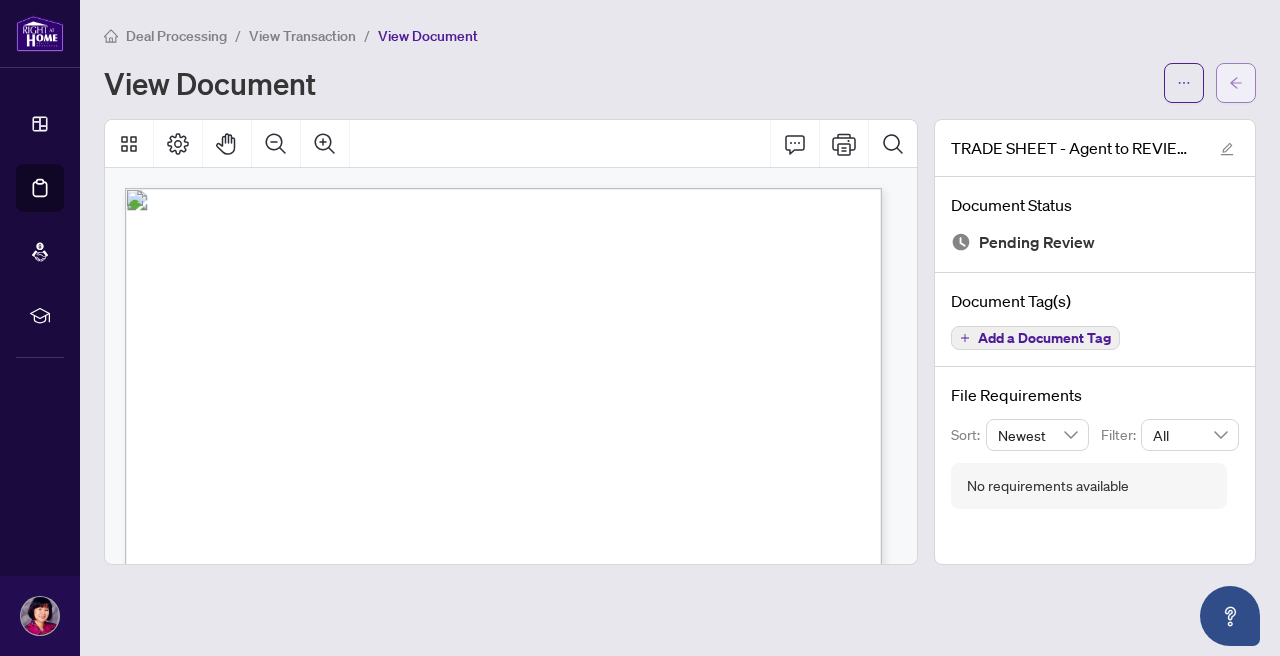 click at bounding box center [1236, 83] 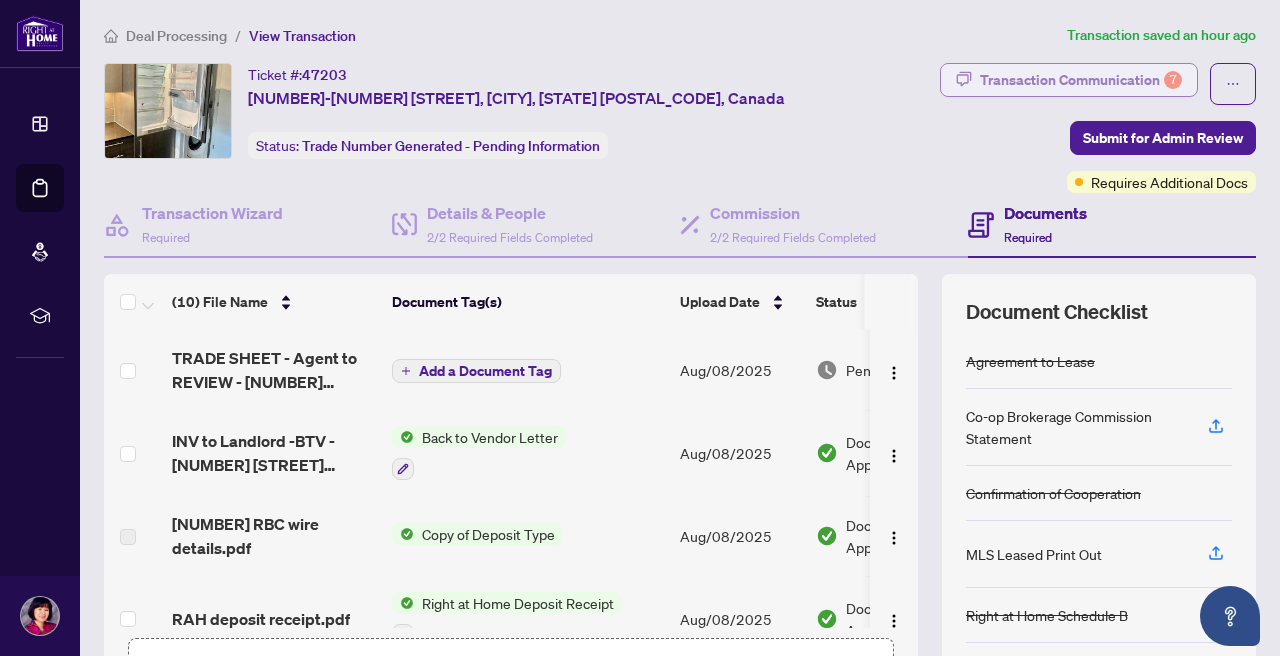 click on "Transaction Communication 7" at bounding box center (1081, 80) 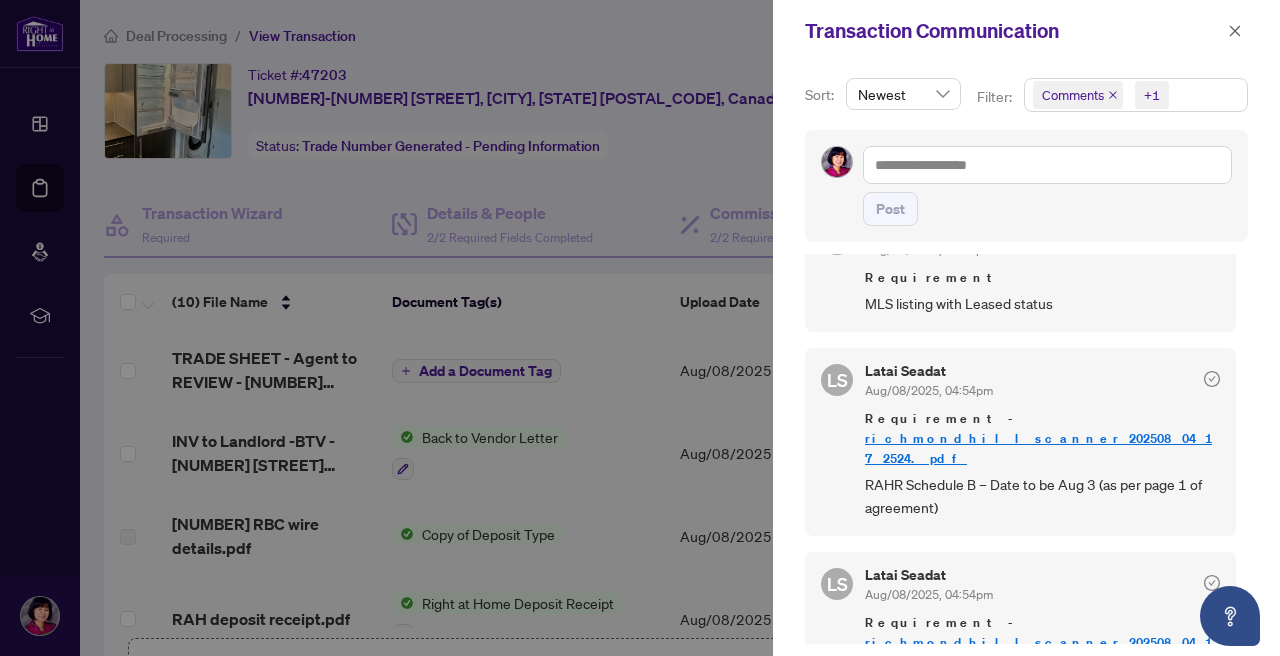 scroll, scrollTop: 137, scrollLeft: 0, axis: vertical 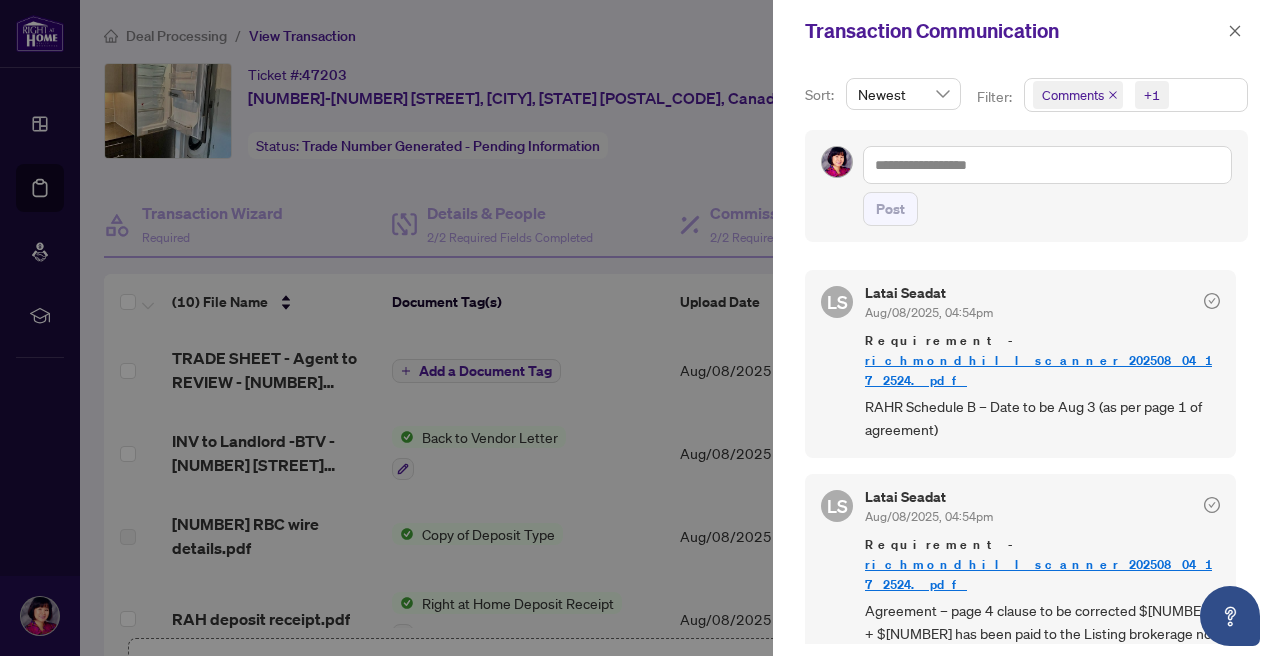 click on "Comments +1" at bounding box center [1136, 95] 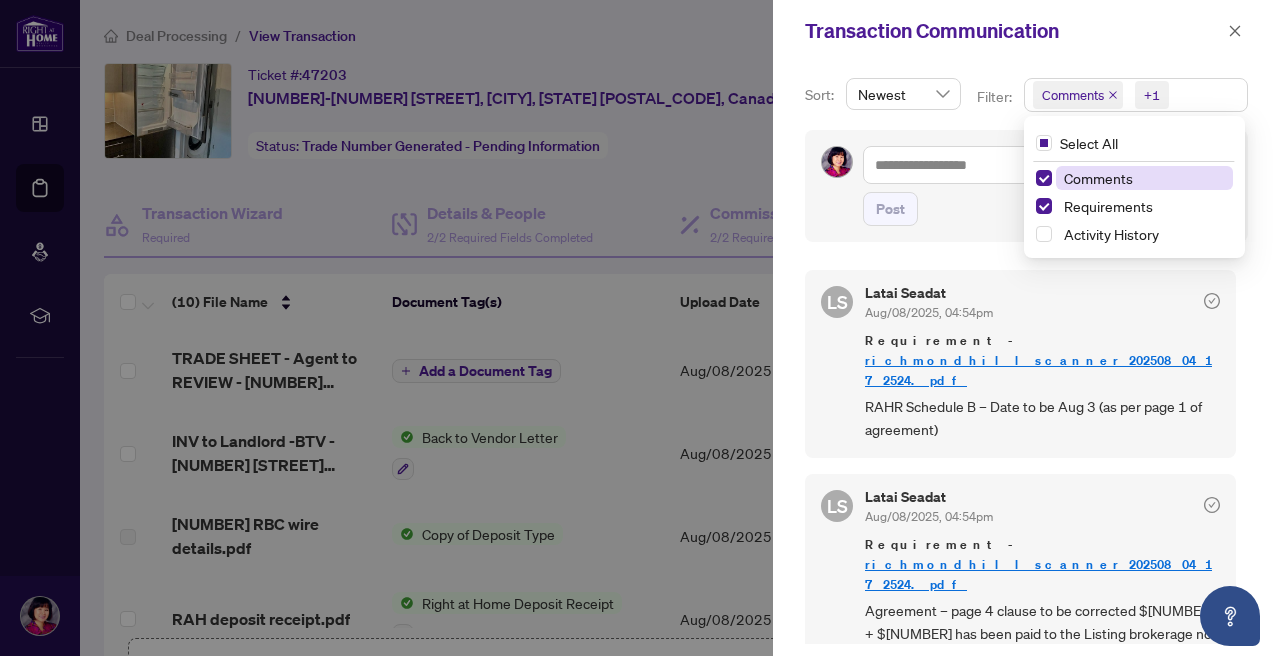 click on "Comments" at bounding box center (1098, 178) 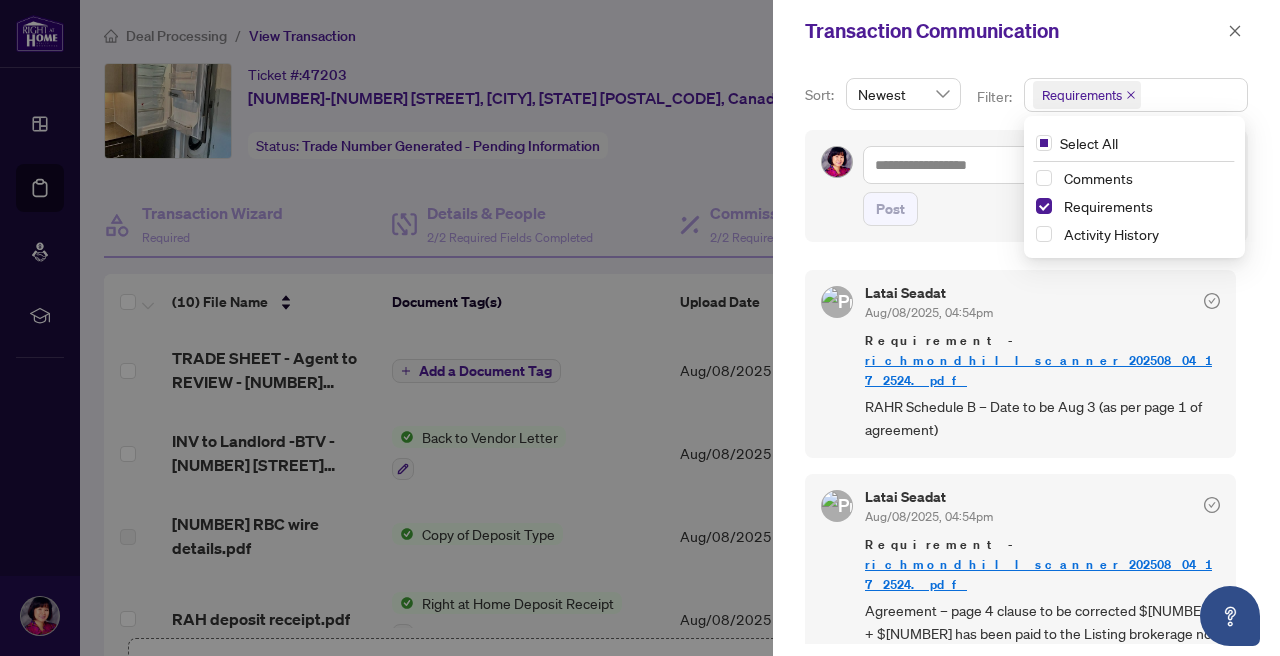 scroll, scrollTop: 0, scrollLeft: 0, axis: both 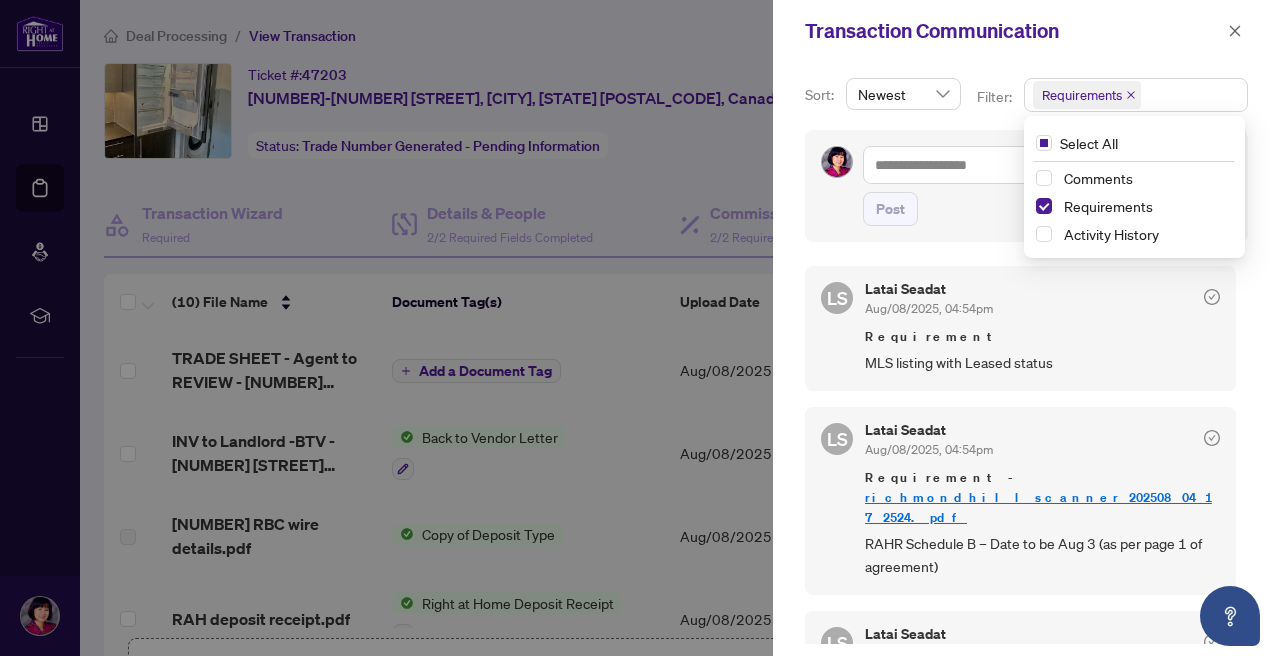 click on "MLS Data – page 10 Co-op commission missing, page 11 occupancy to be “vacant” (as per MLS) LS Latai Seadat   [DATE], [TIME] Requirement" at bounding box center (1026, 359) 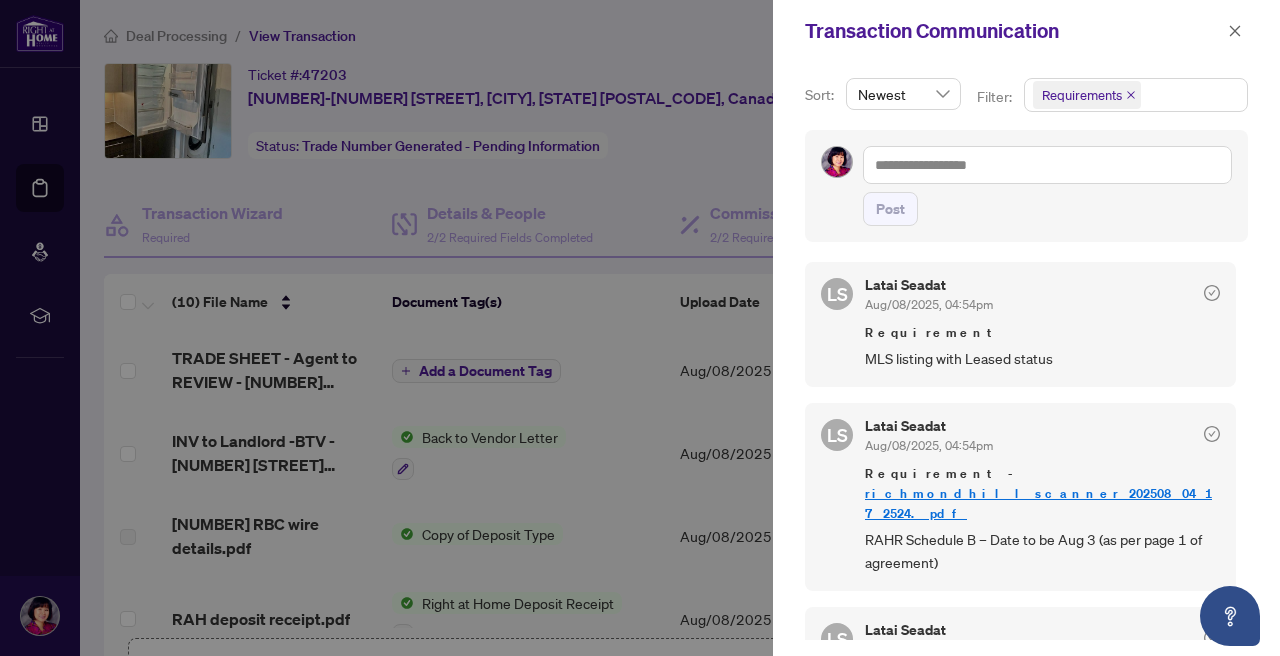 scroll, scrollTop: 4, scrollLeft: 0, axis: vertical 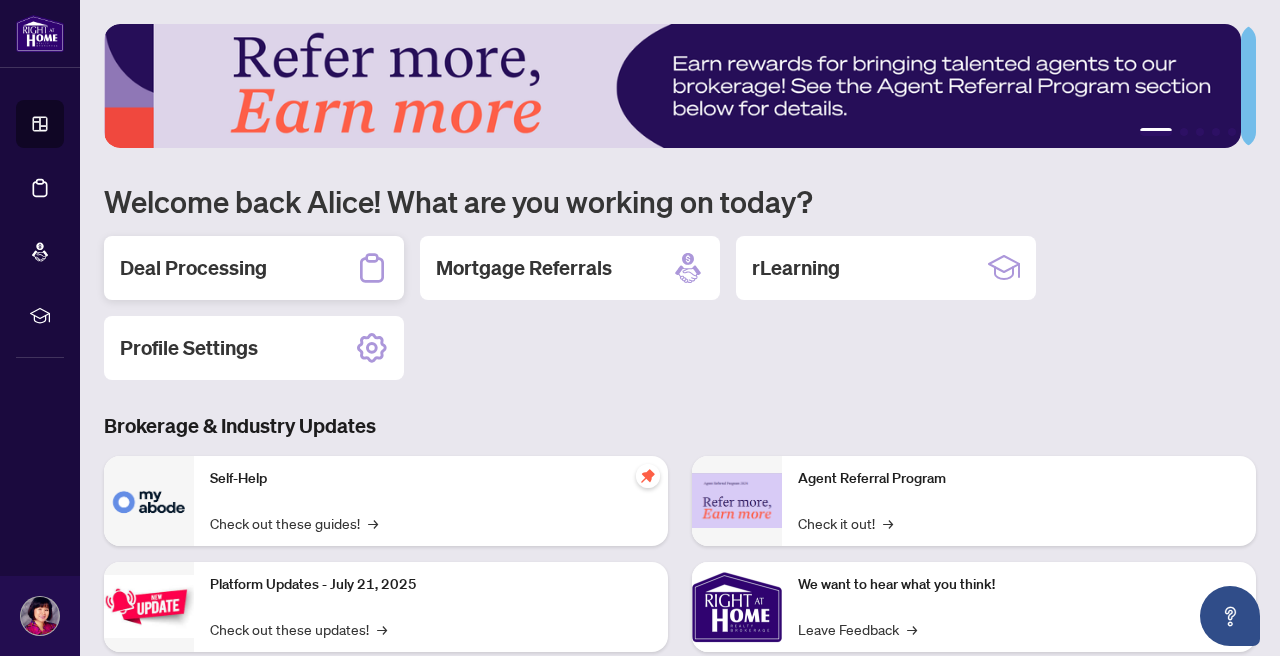 click on "Deal Processing" at bounding box center (193, 268) 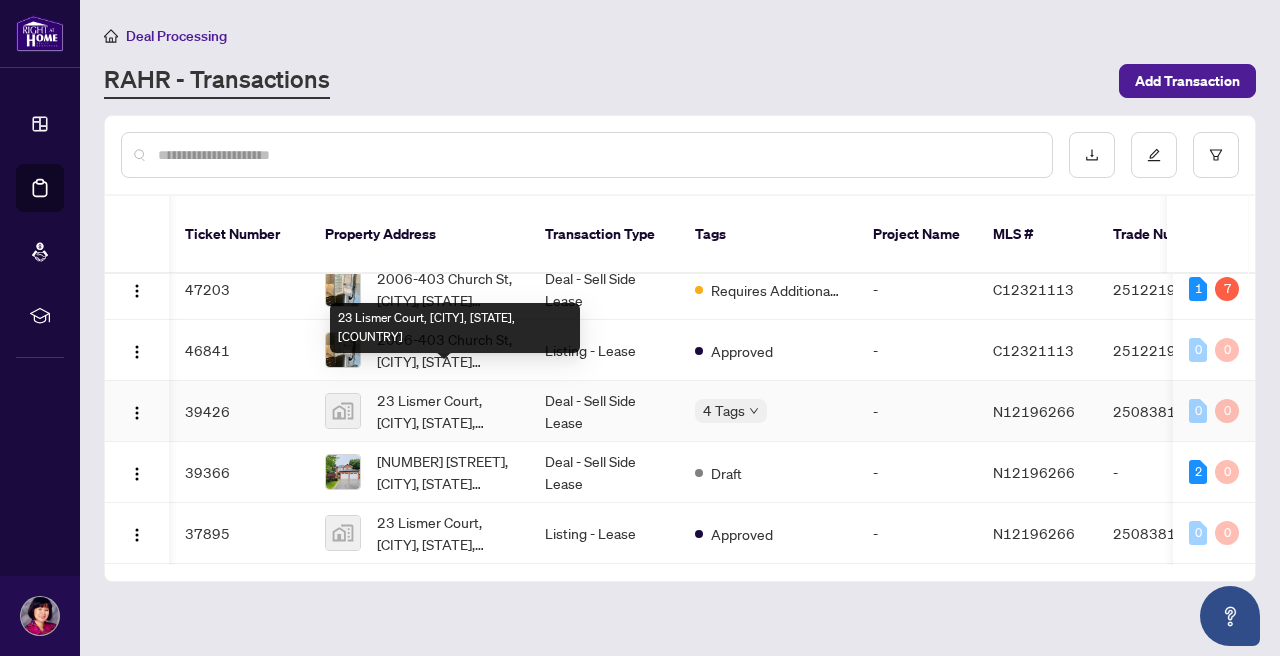 scroll, scrollTop: 16, scrollLeft: 2, axis: both 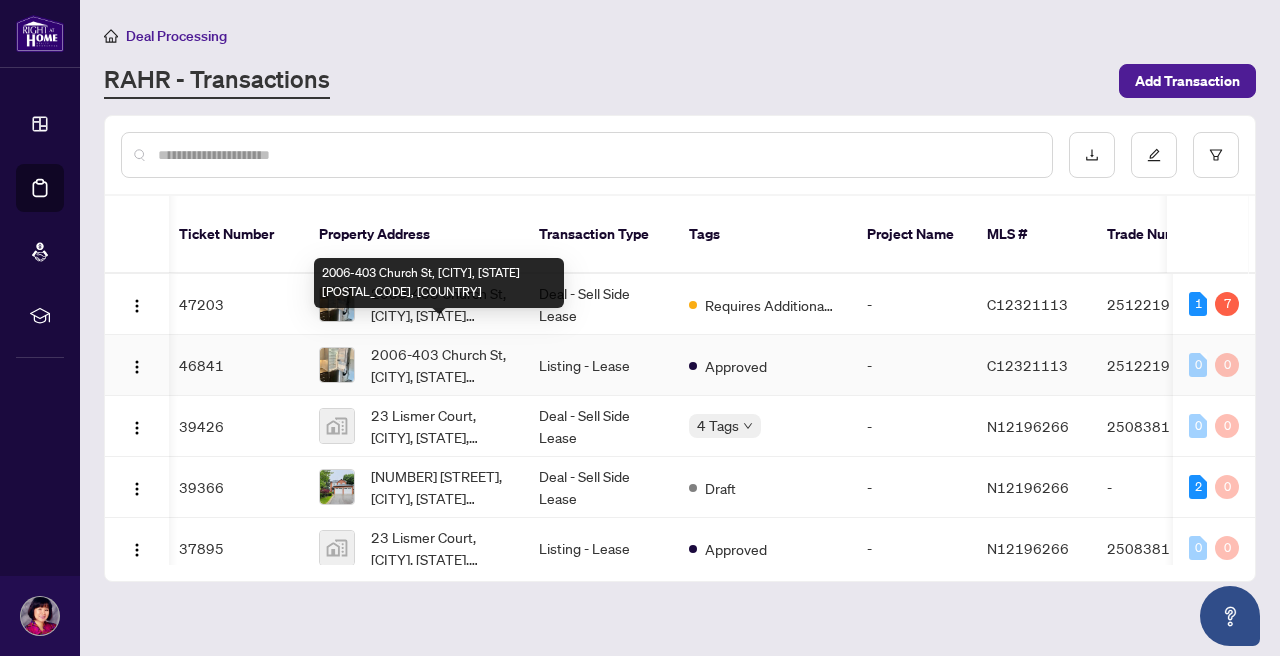 click on "[NUMBER]-[NUMBER] [STREET], [CITY], [STATE] [POSTAL_CODE], Canada" at bounding box center (439, 283) 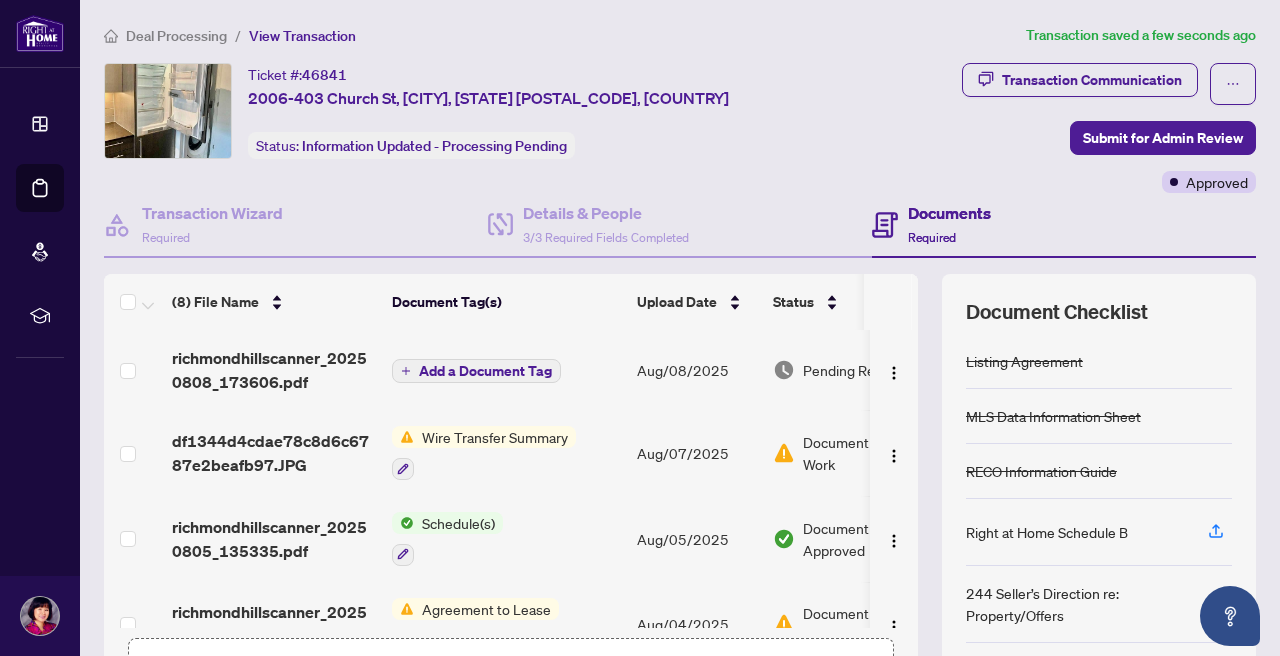 scroll, scrollTop: 0, scrollLeft: 0, axis: both 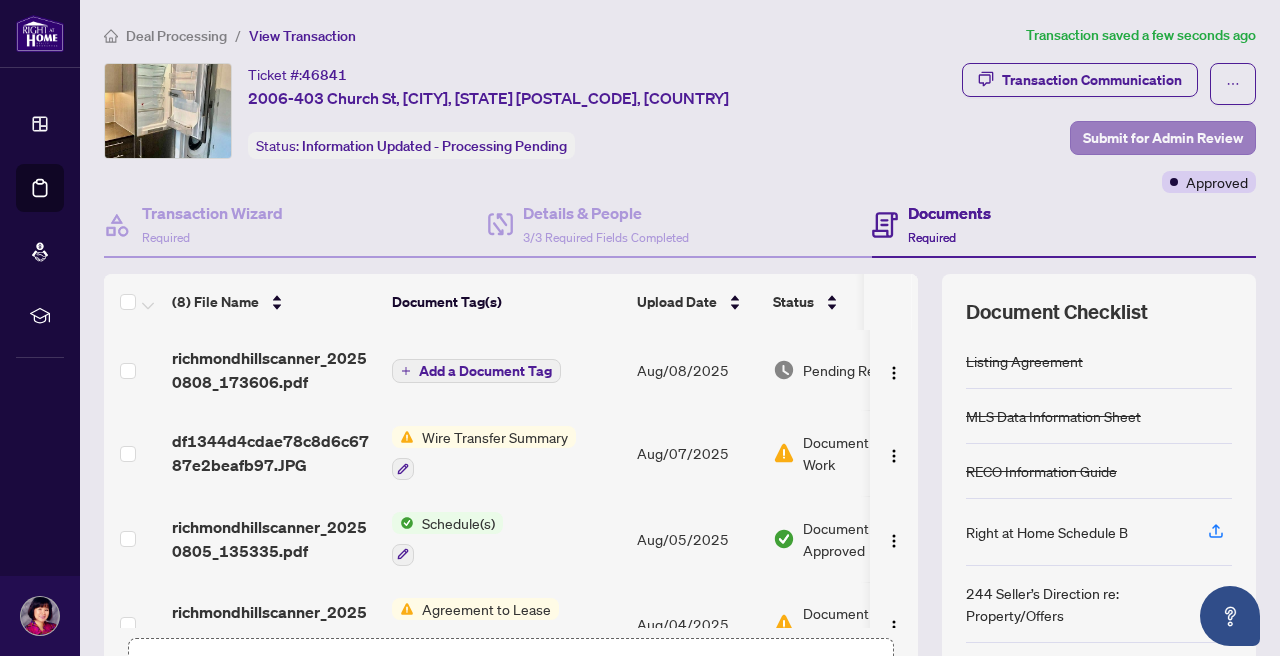 click on "Submit for Admin Review" at bounding box center (1163, 138) 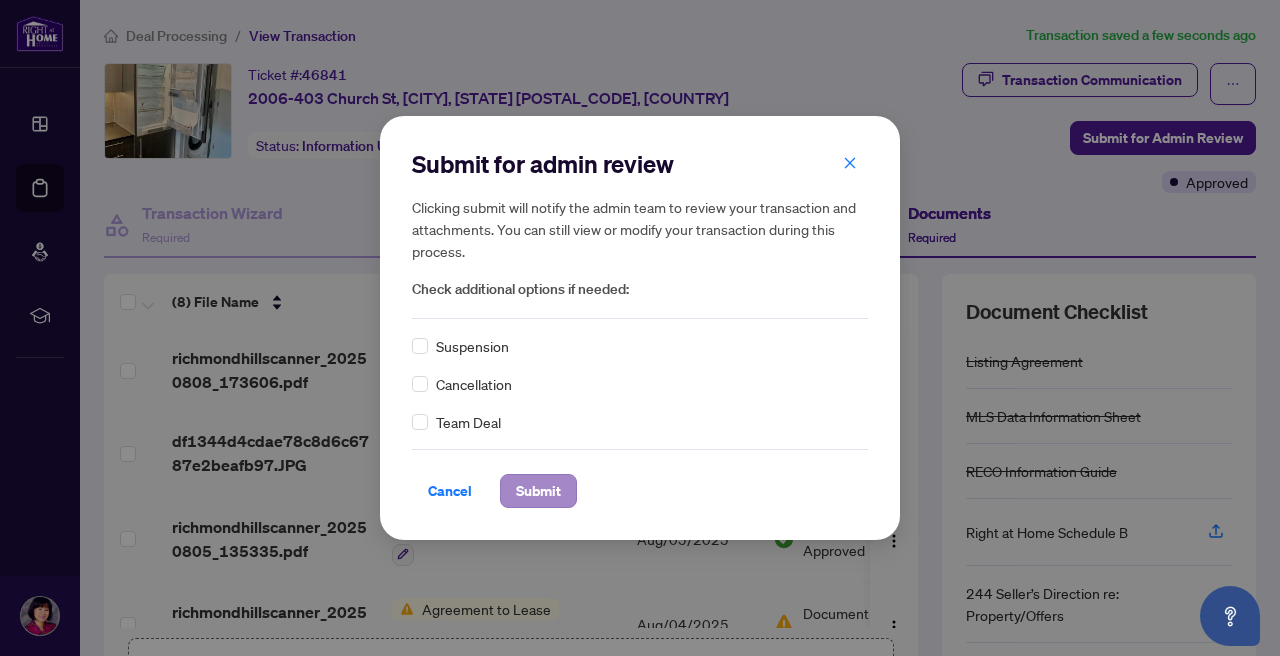 click on "Submit" at bounding box center [538, 491] 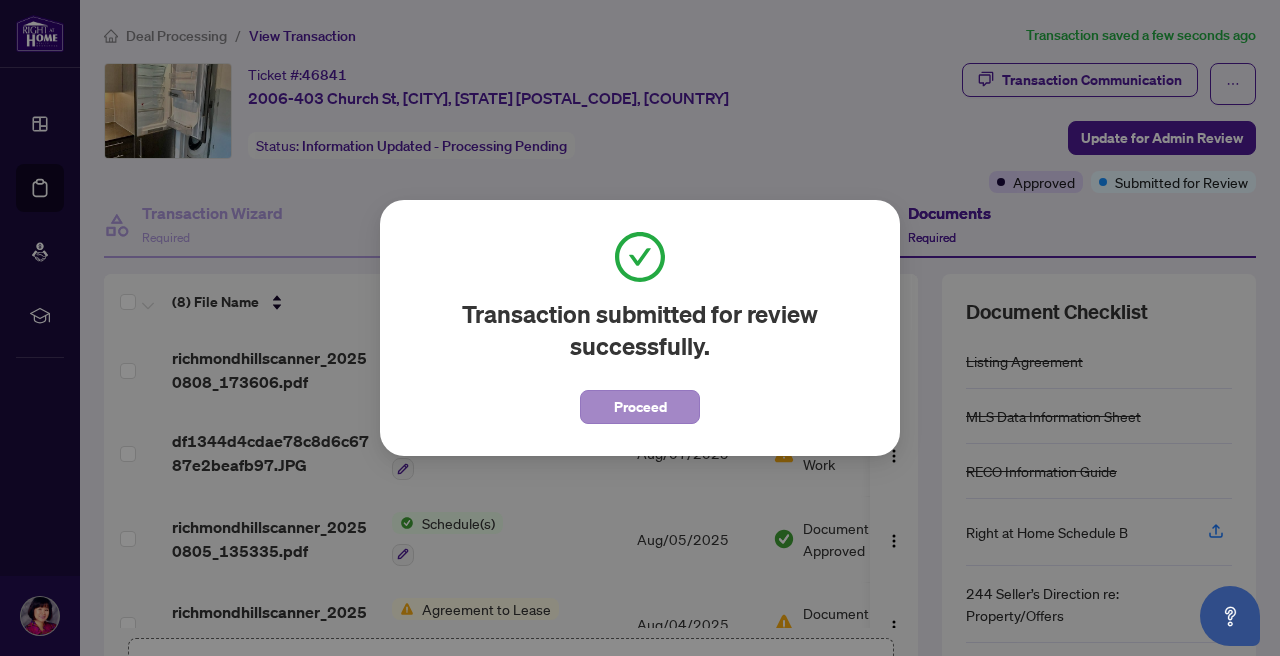 click on "Proceed" at bounding box center (640, 407) 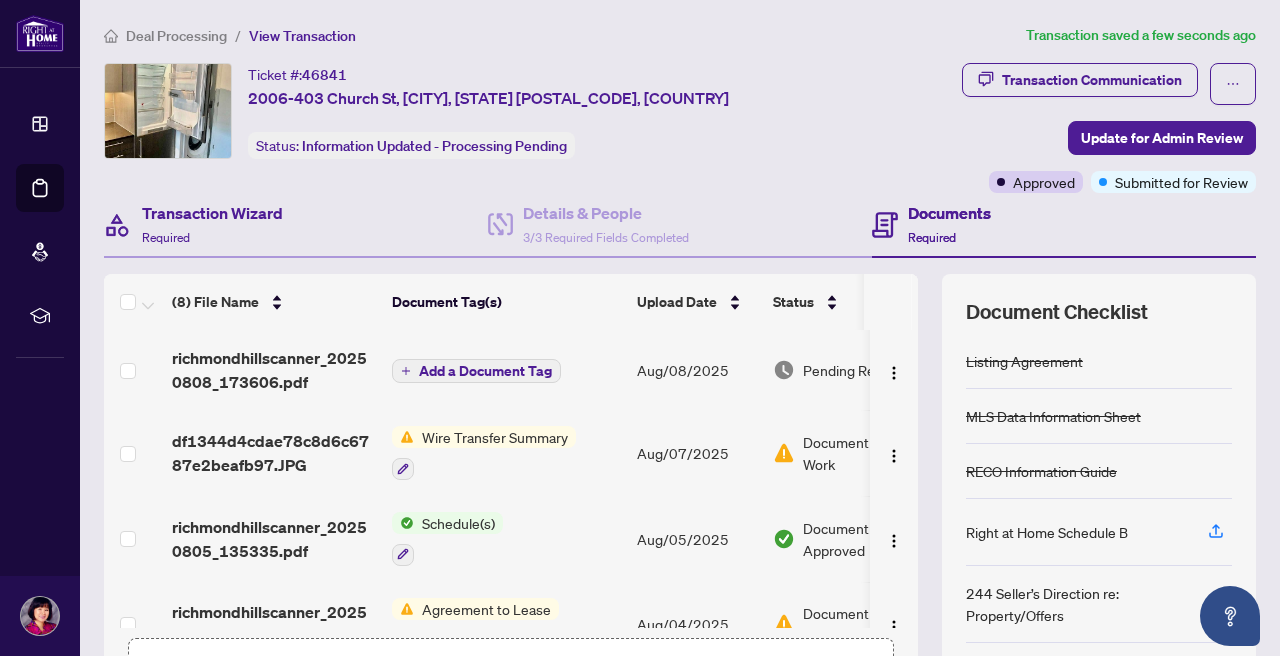 scroll, scrollTop: 0, scrollLeft: 0, axis: both 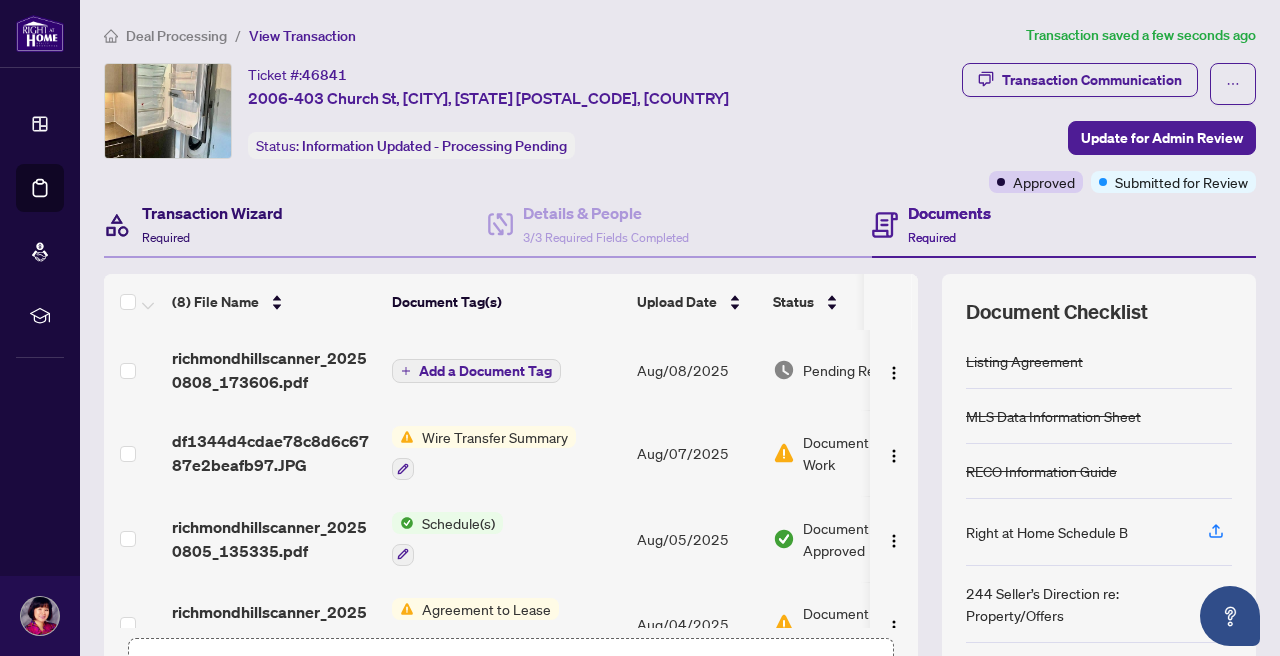 click on "Transaction Wizard Required" at bounding box center [212, 224] 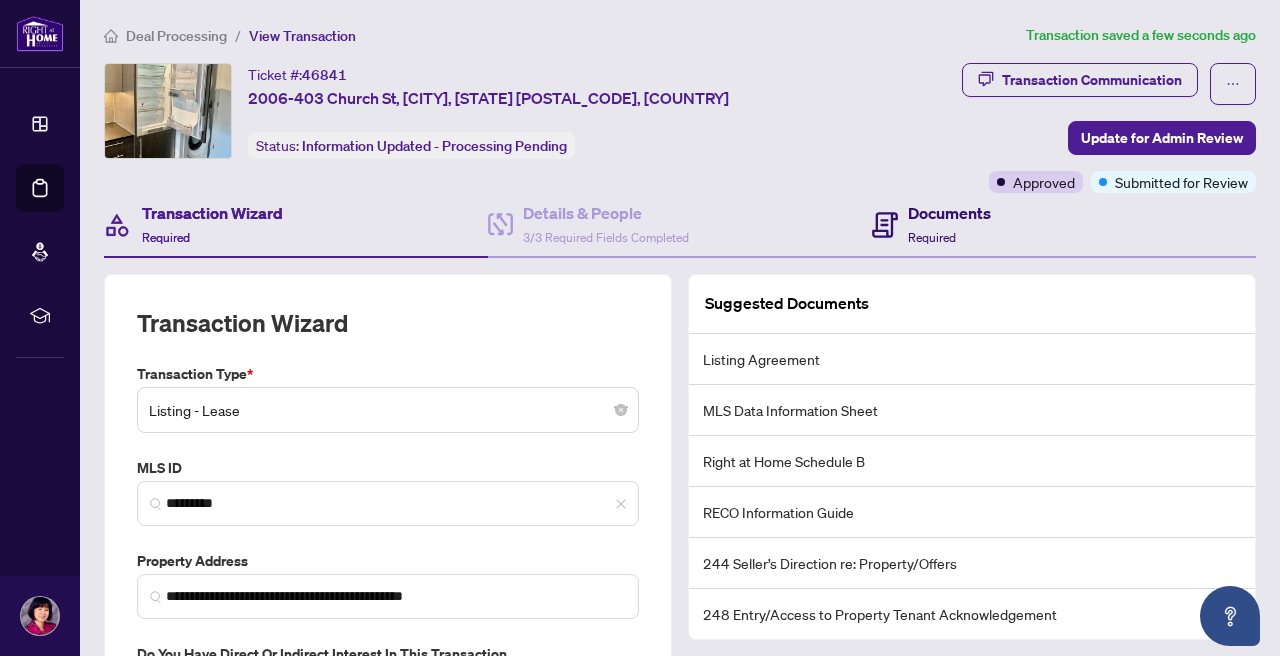 click at bounding box center [885, 224] 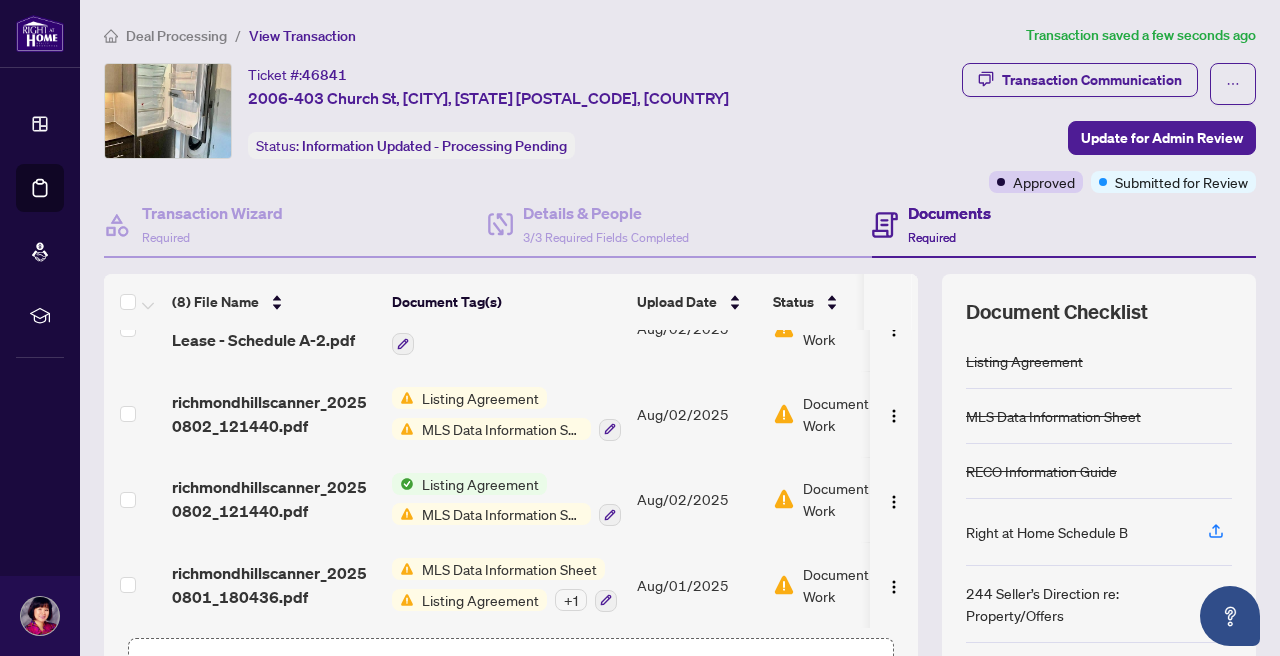 scroll, scrollTop: 391, scrollLeft: 88, axis: both 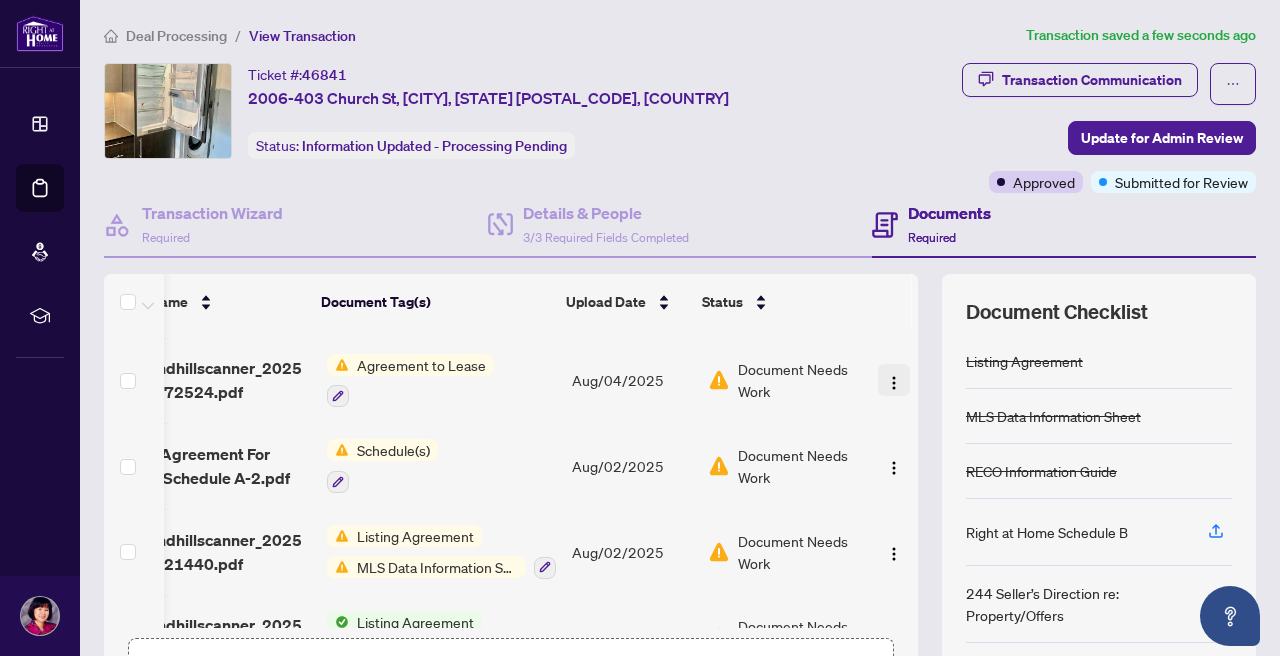 click at bounding box center (894, 383) 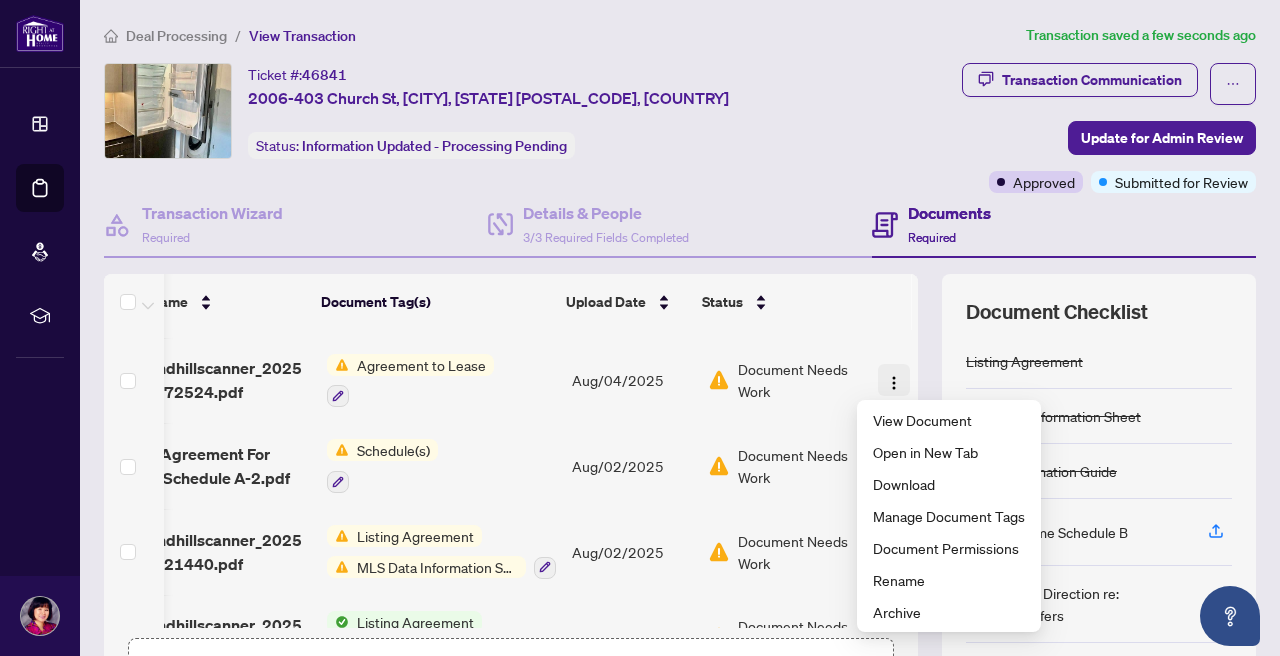 click at bounding box center [894, 383] 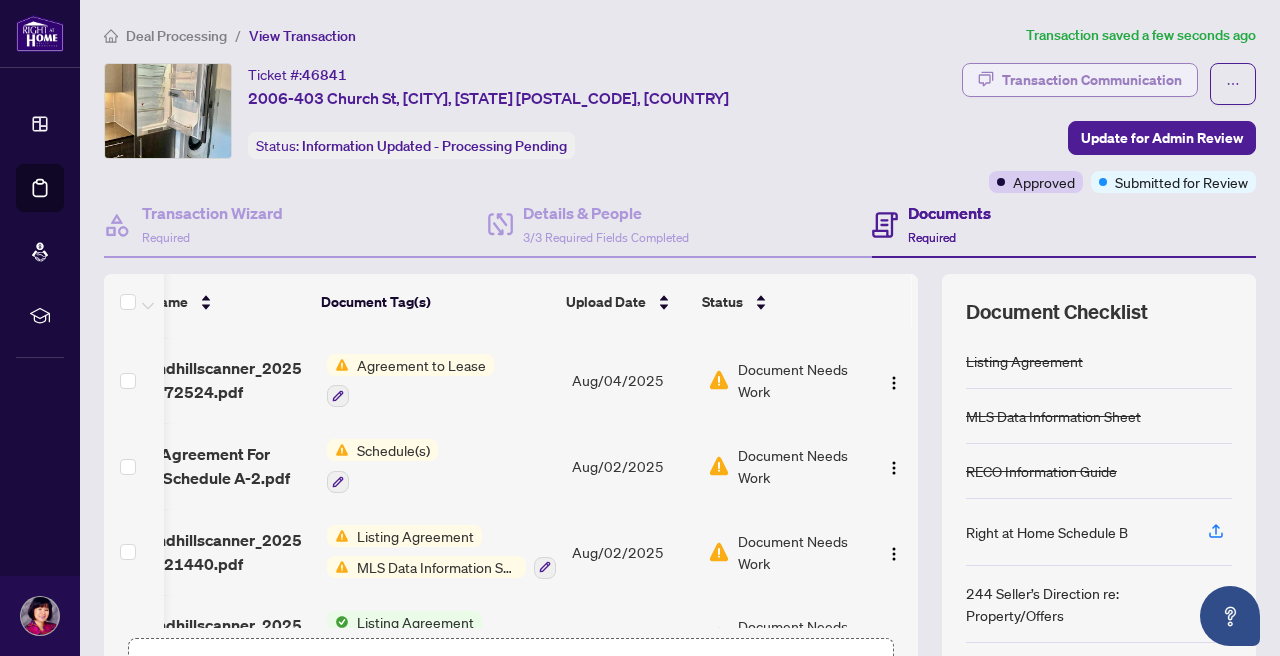 click on "Transaction Communication" at bounding box center (1092, 80) 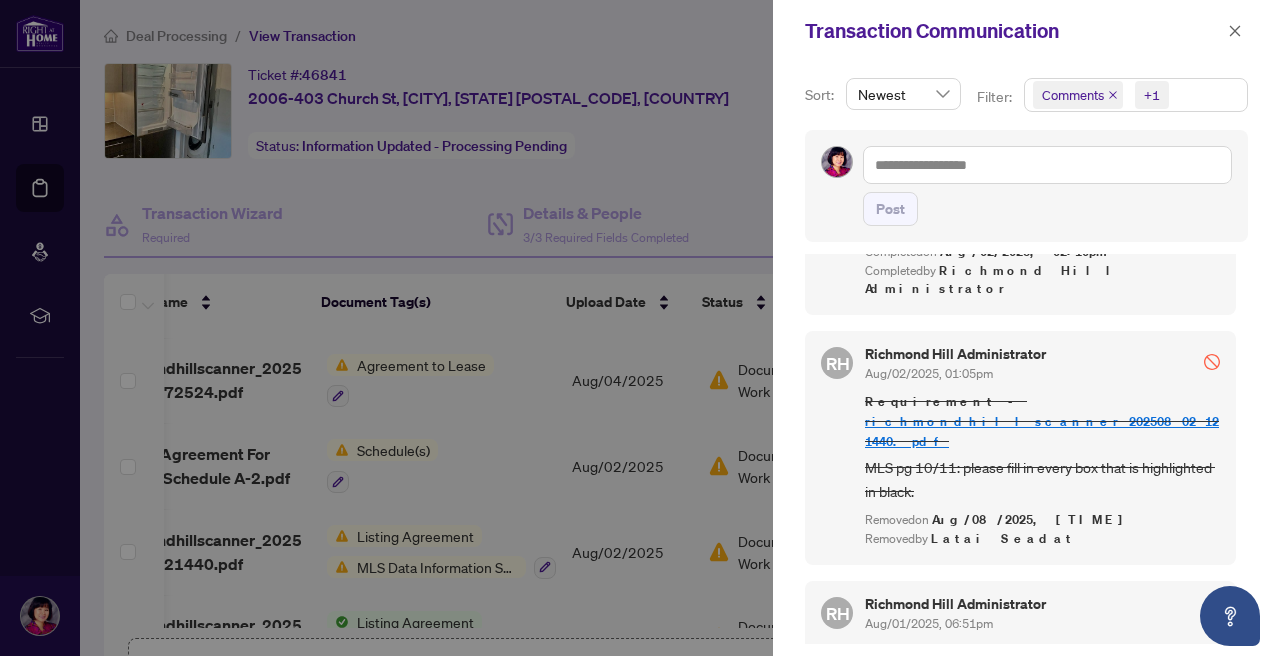 scroll, scrollTop: 1172, scrollLeft: 0, axis: vertical 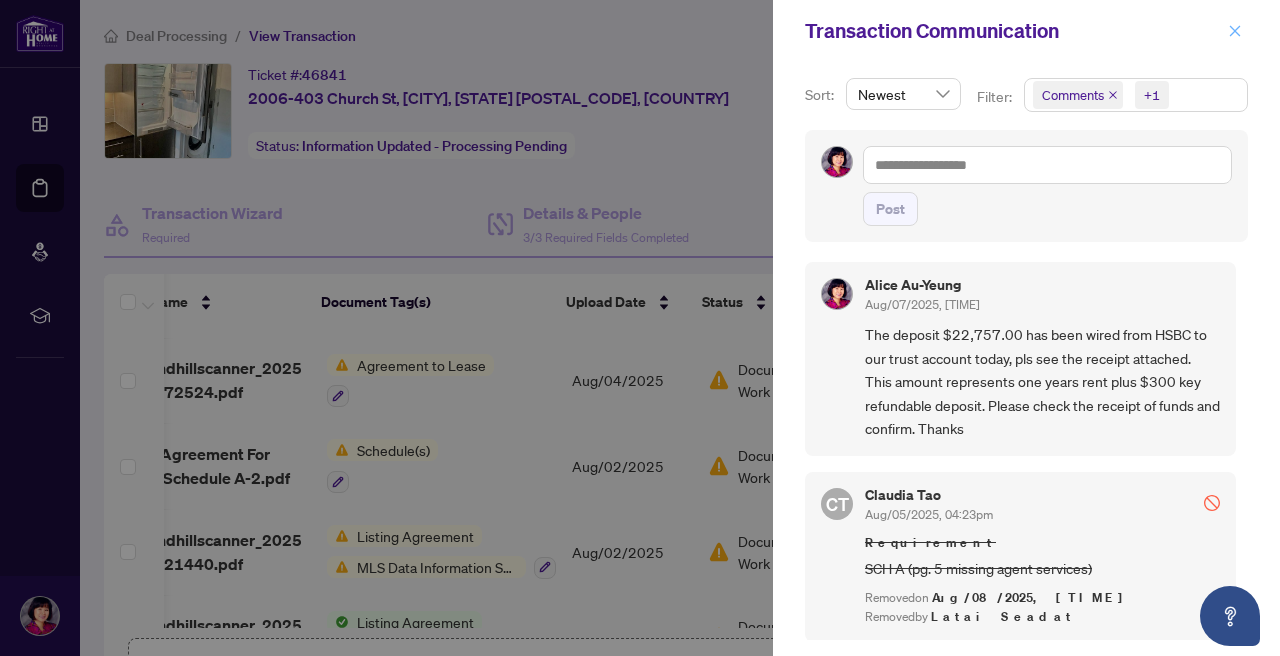 click 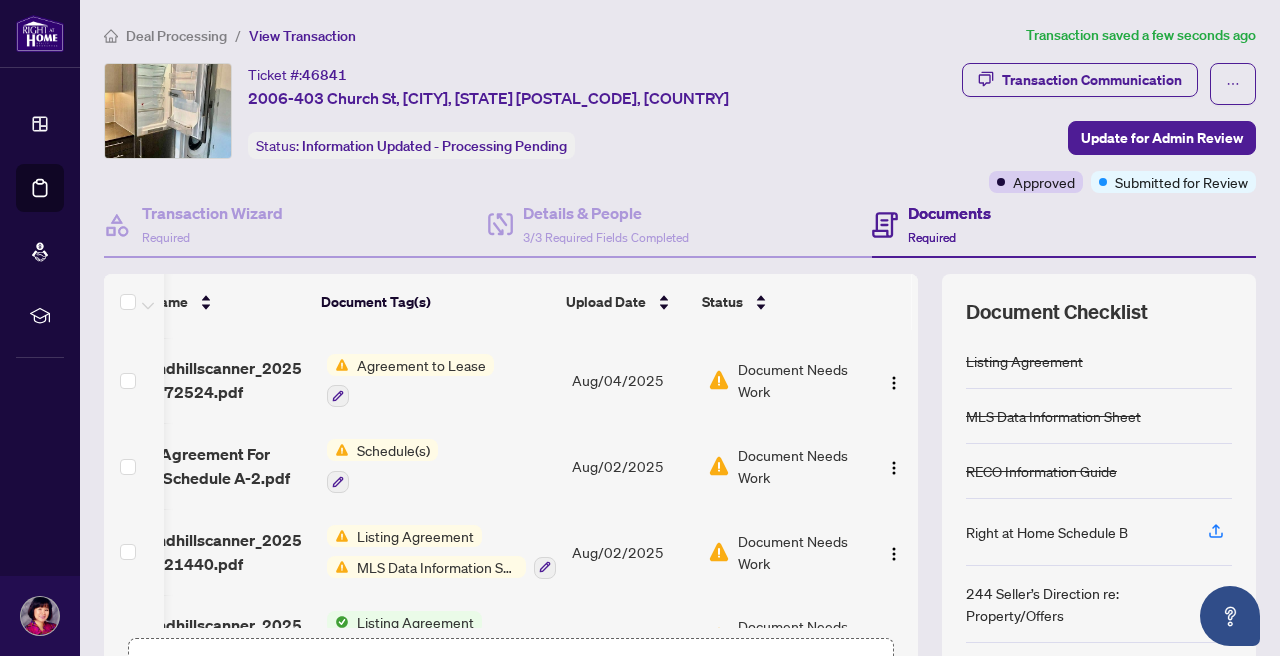 click on "Agreement to Lease" at bounding box center (441, 381) 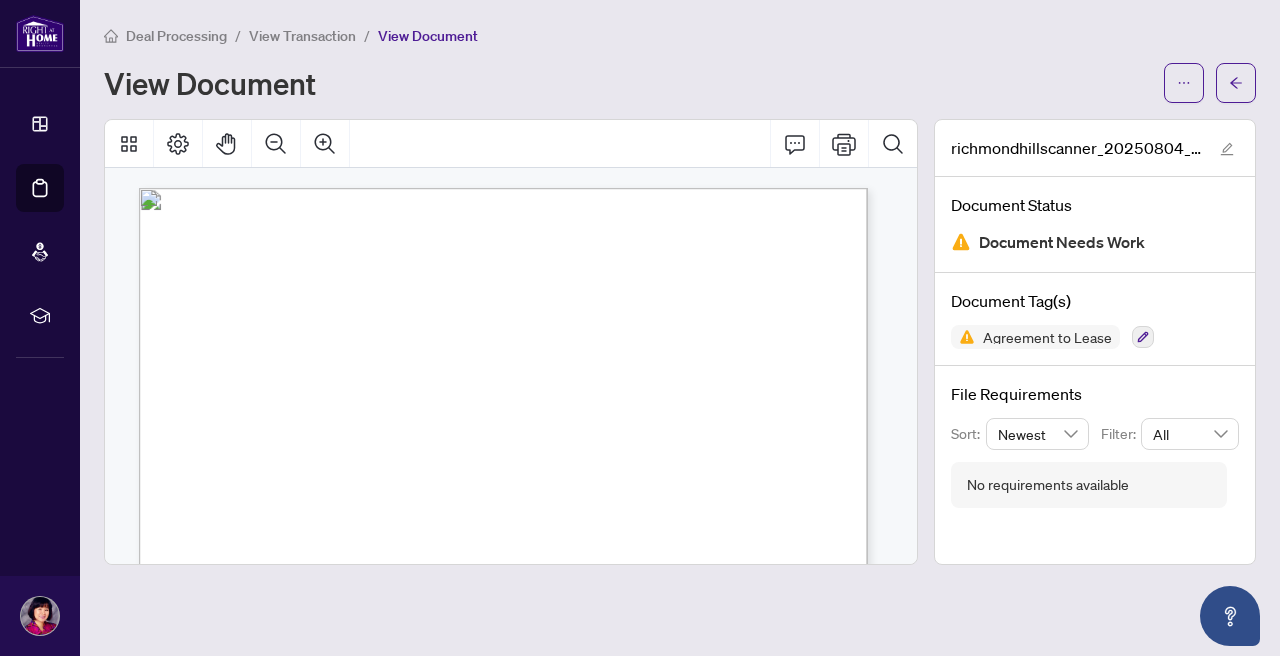 scroll, scrollTop: 0, scrollLeft: 0, axis: both 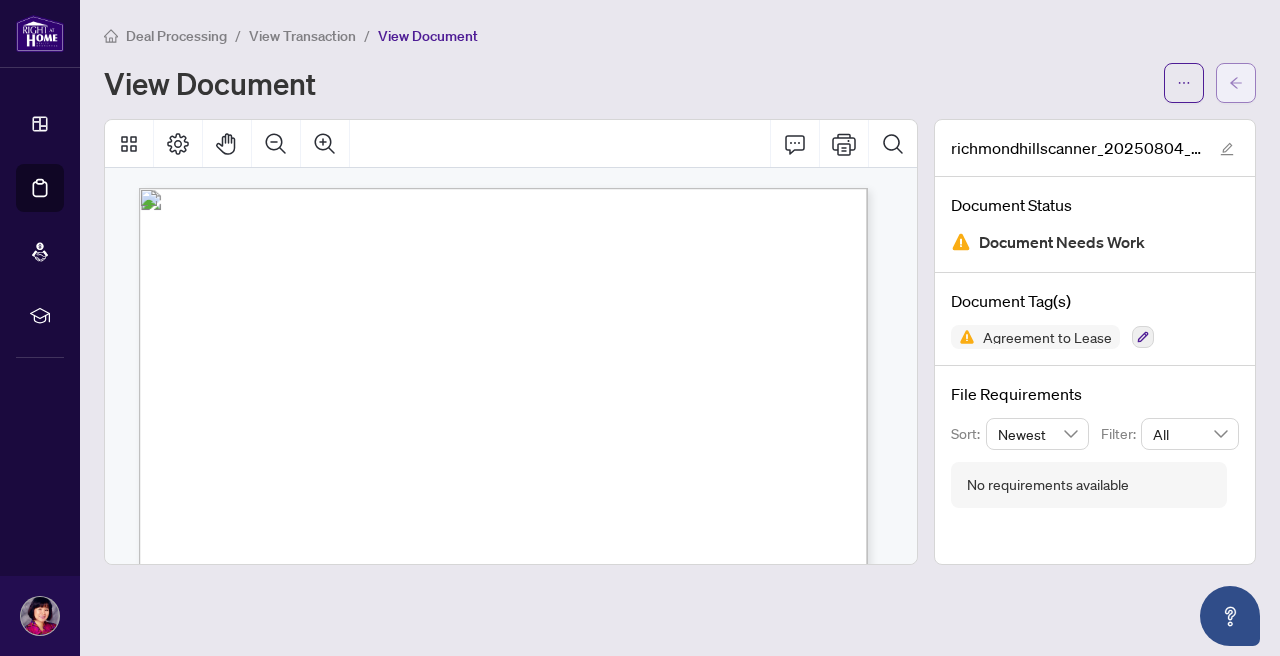 click at bounding box center (1236, 83) 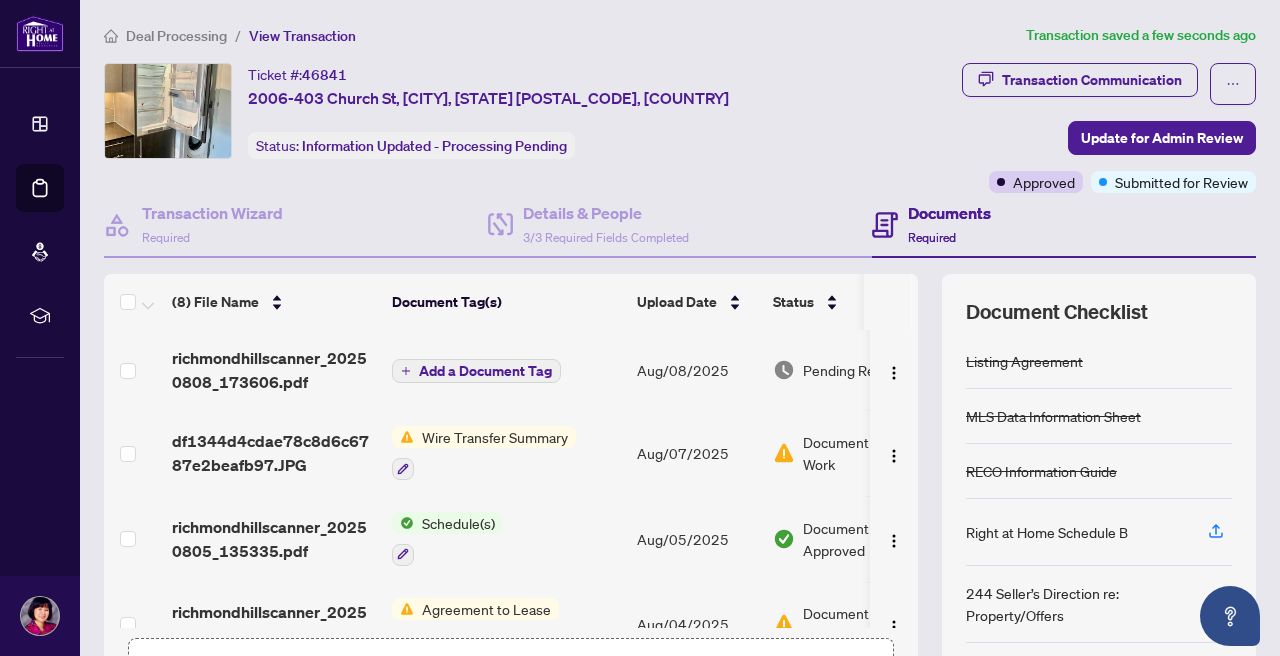 click on "Deal Processing" at bounding box center [176, 36] 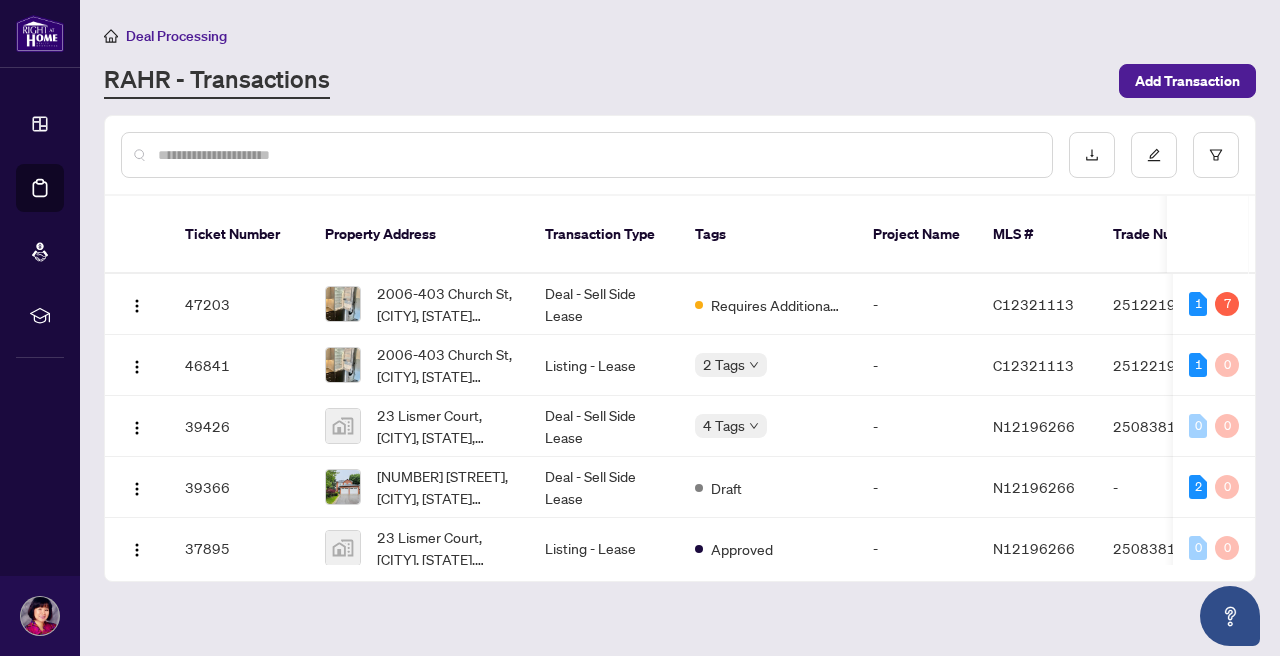 click at bounding box center [597, 155] 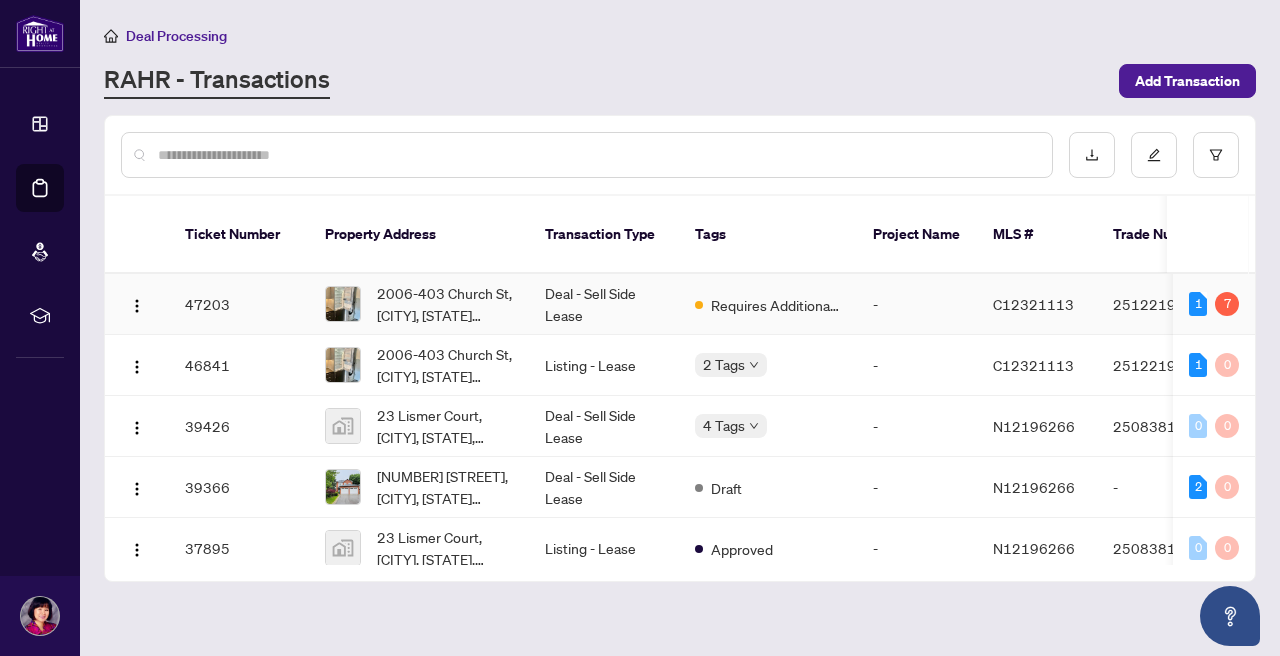 click on "Deal - Sell Side Lease" at bounding box center [604, 304] 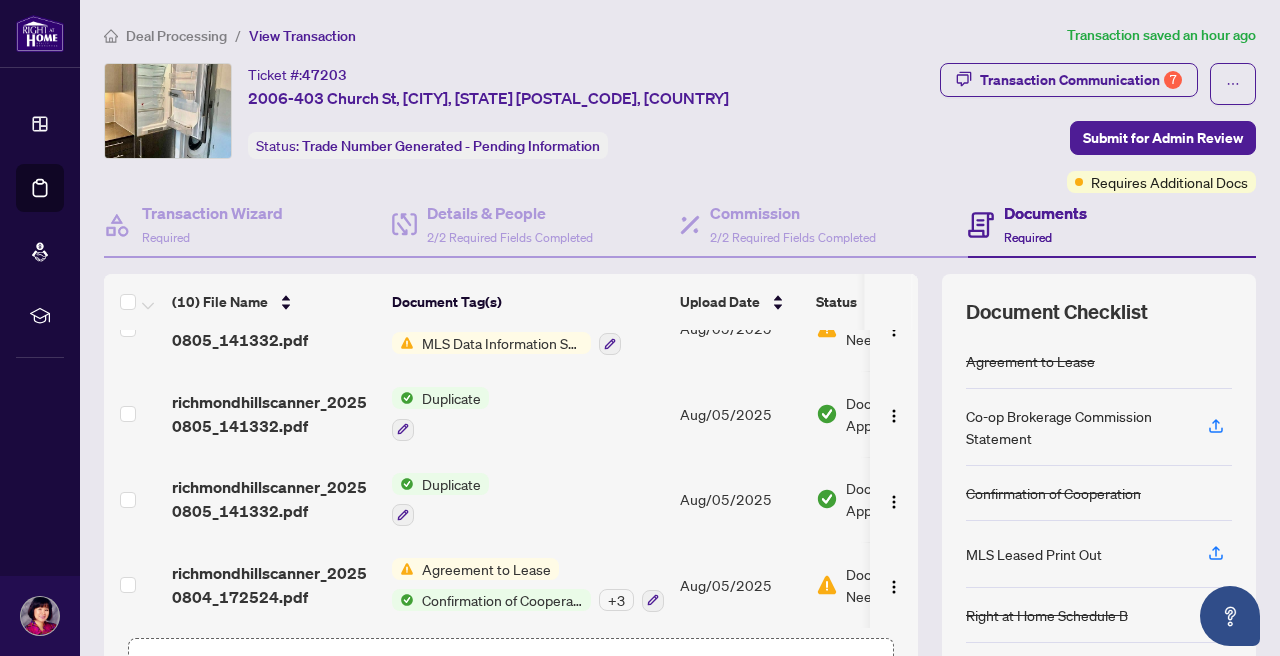 scroll, scrollTop: 543, scrollLeft: 0, axis: vertical 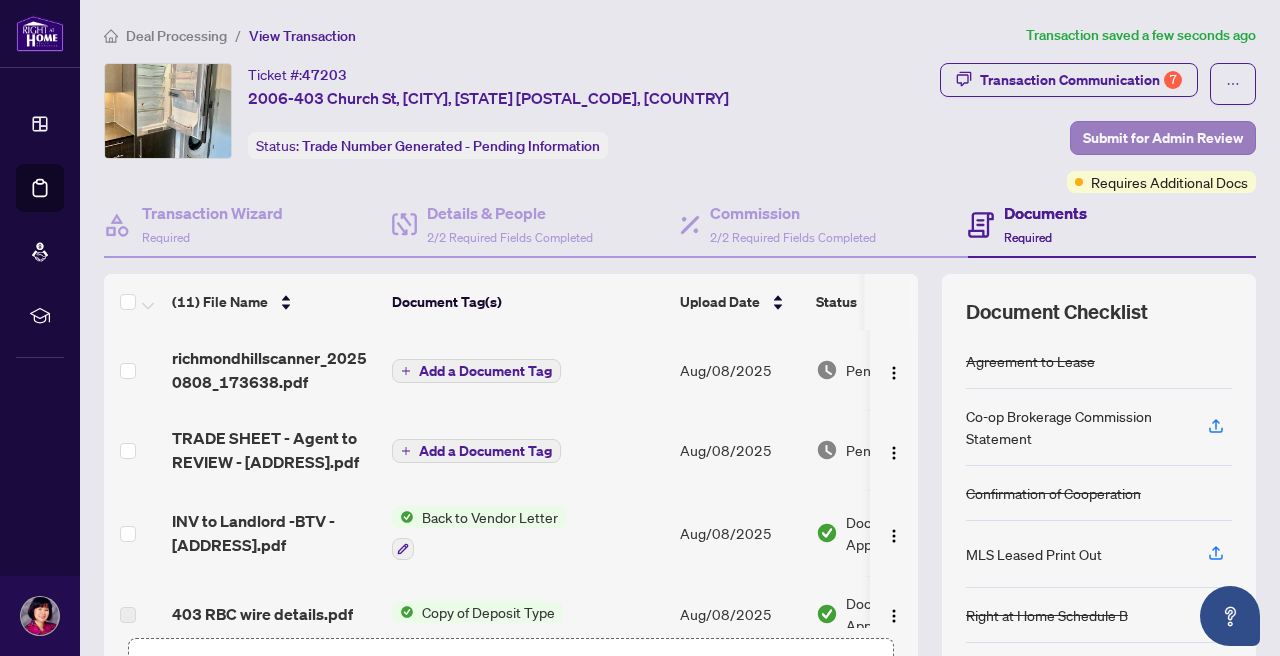 click on "Submit for Admin Review" at bounding box center [1163, 138] 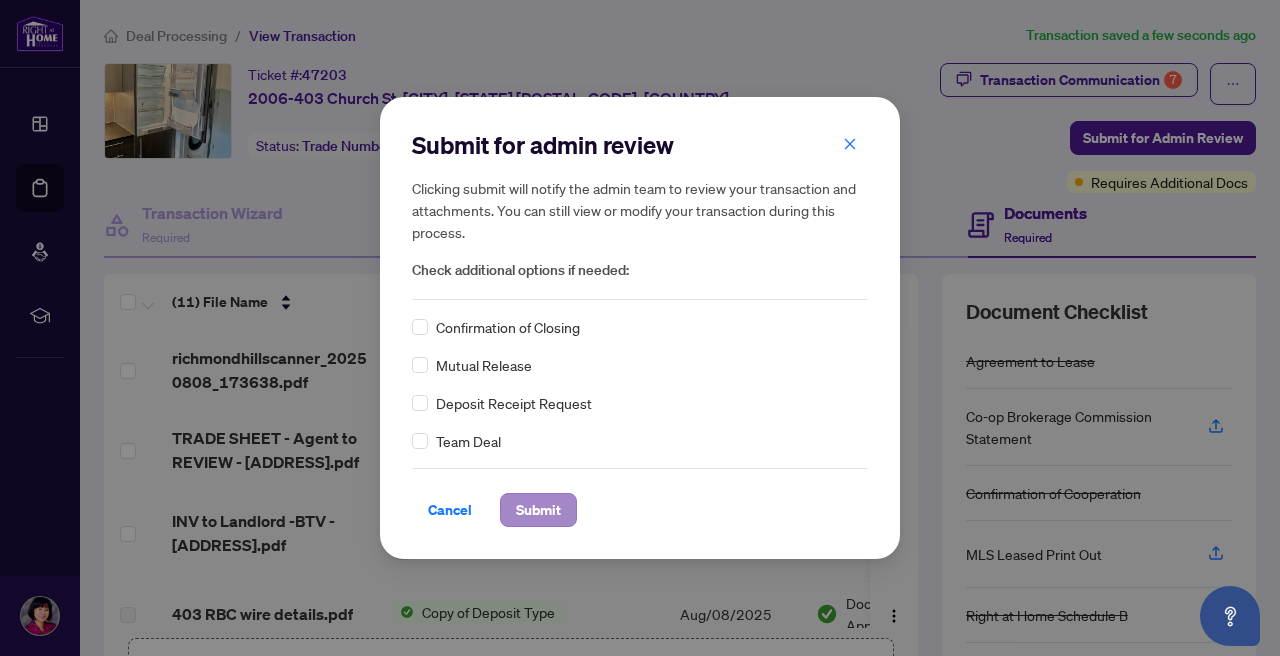 click on "Submit" at bounding box center (538, 510) 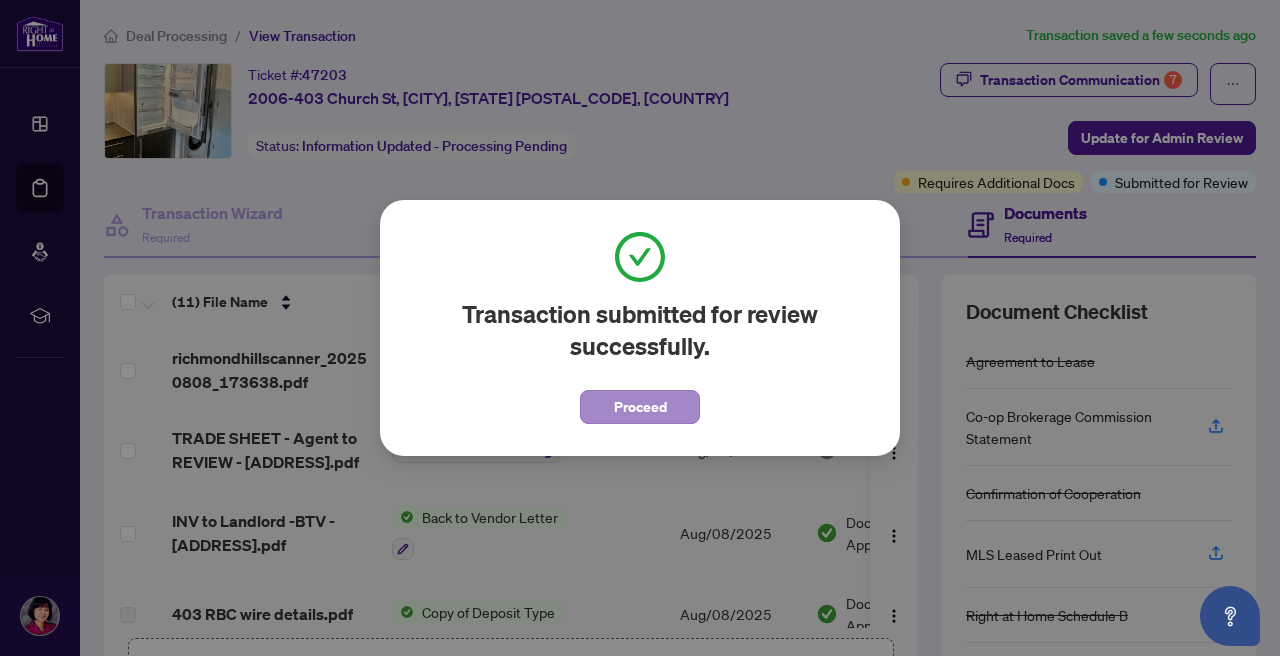 click on "Proceed" at bounding box center [640, 407] 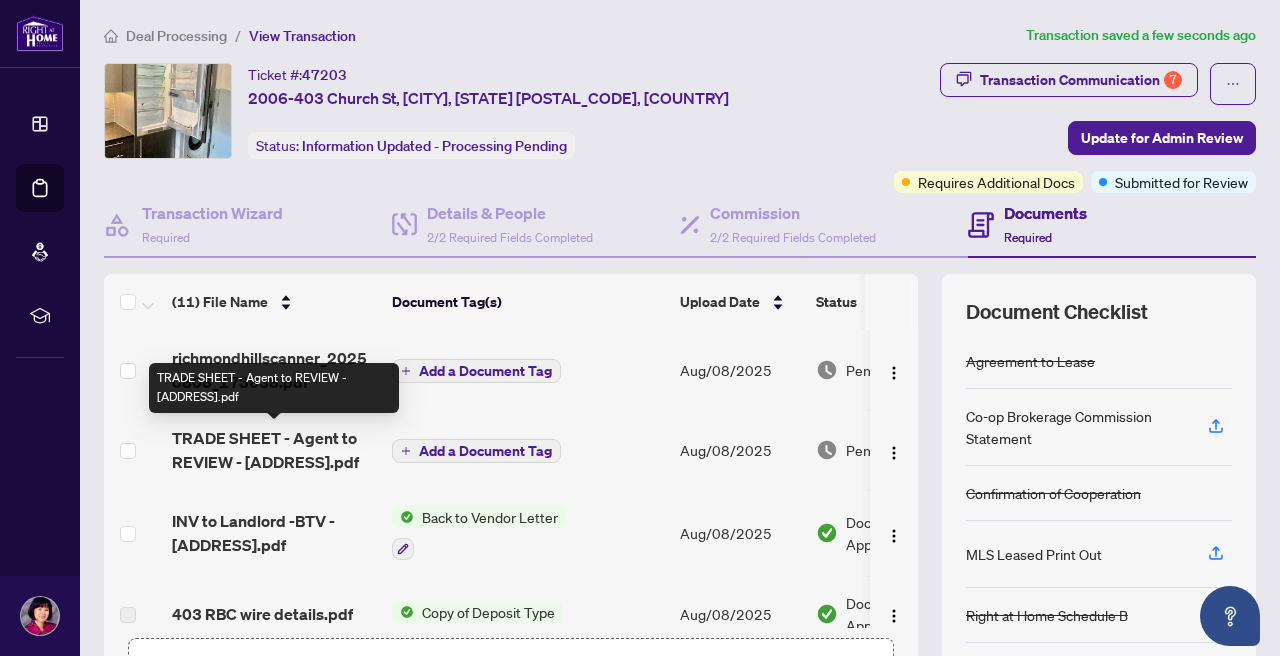 click on "TRADE SHEET - Agent to REVIEW - [NUMBER] [STREET] [NUMBER].pdf" at bounding box center (274, 450) 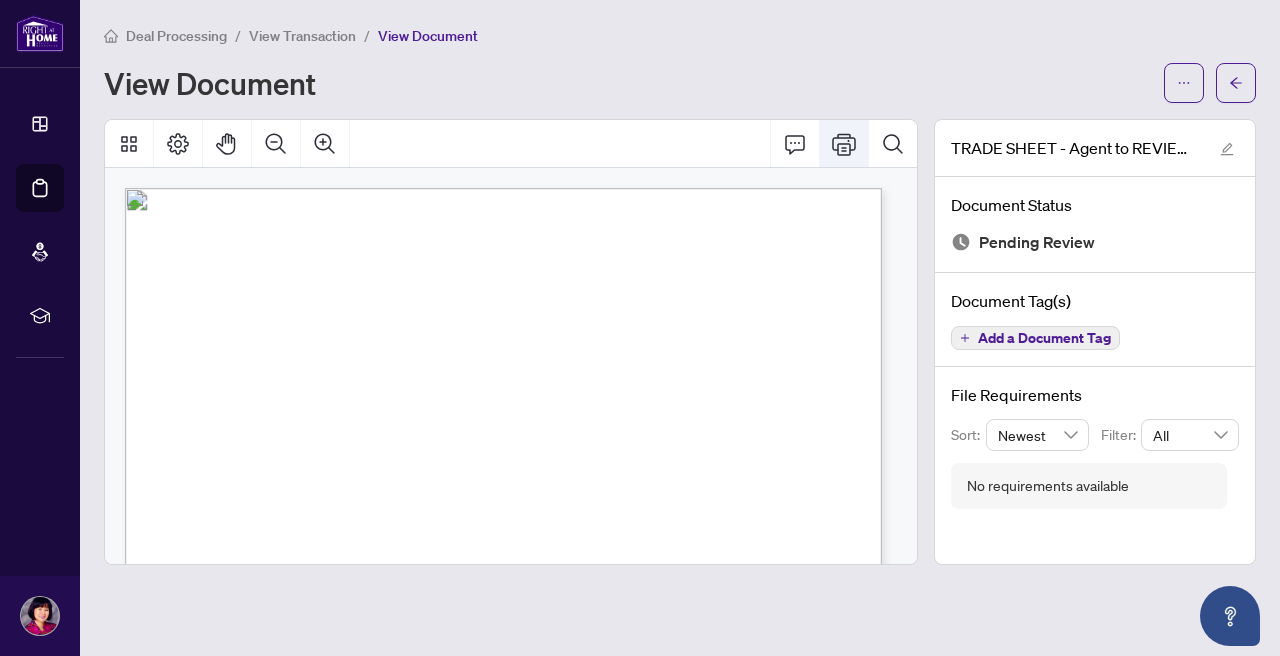 click 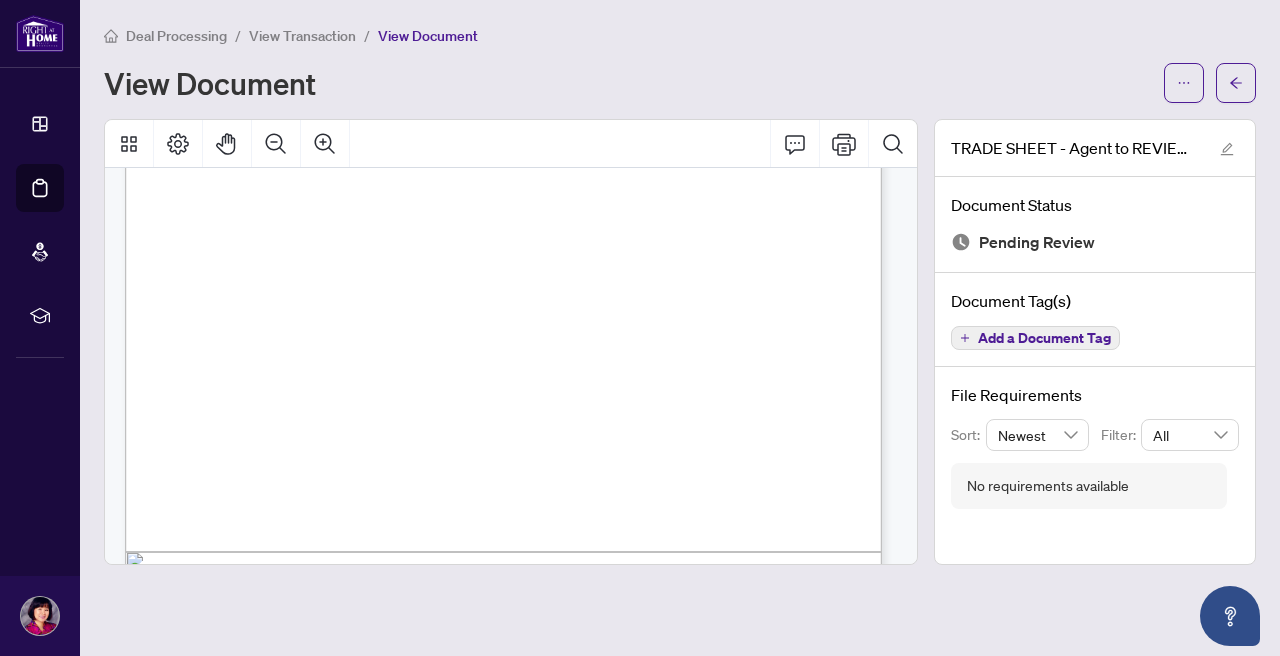 scroll, scrollTop: 405, scrollLeft: 0, axis: vertical 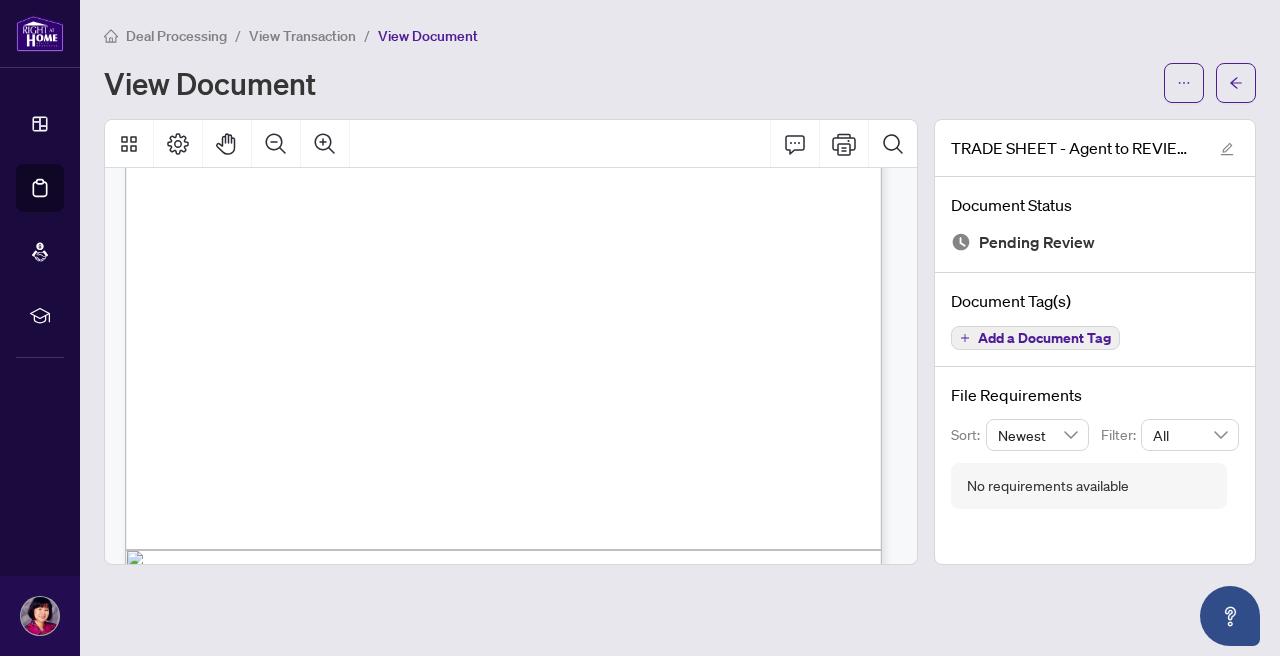 click at bounding box center (1280, 849) 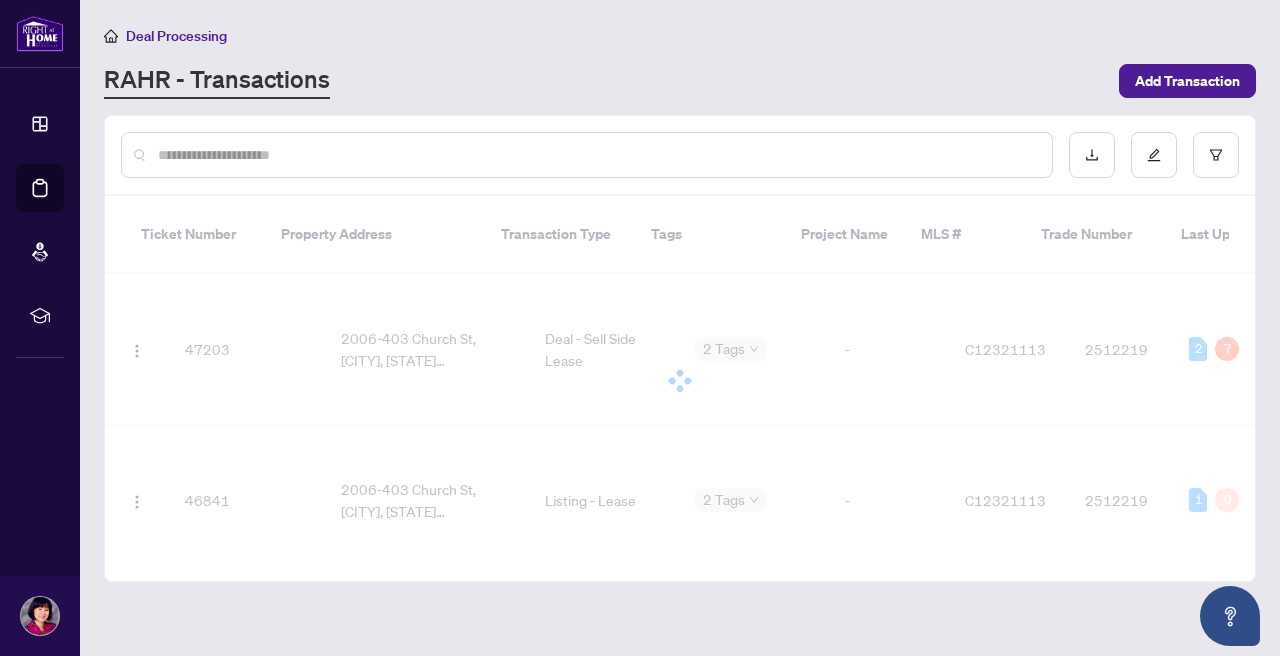 click on "Deal Processing RAHR - Transactions Add Transaction" at bounding box center (680, 61) 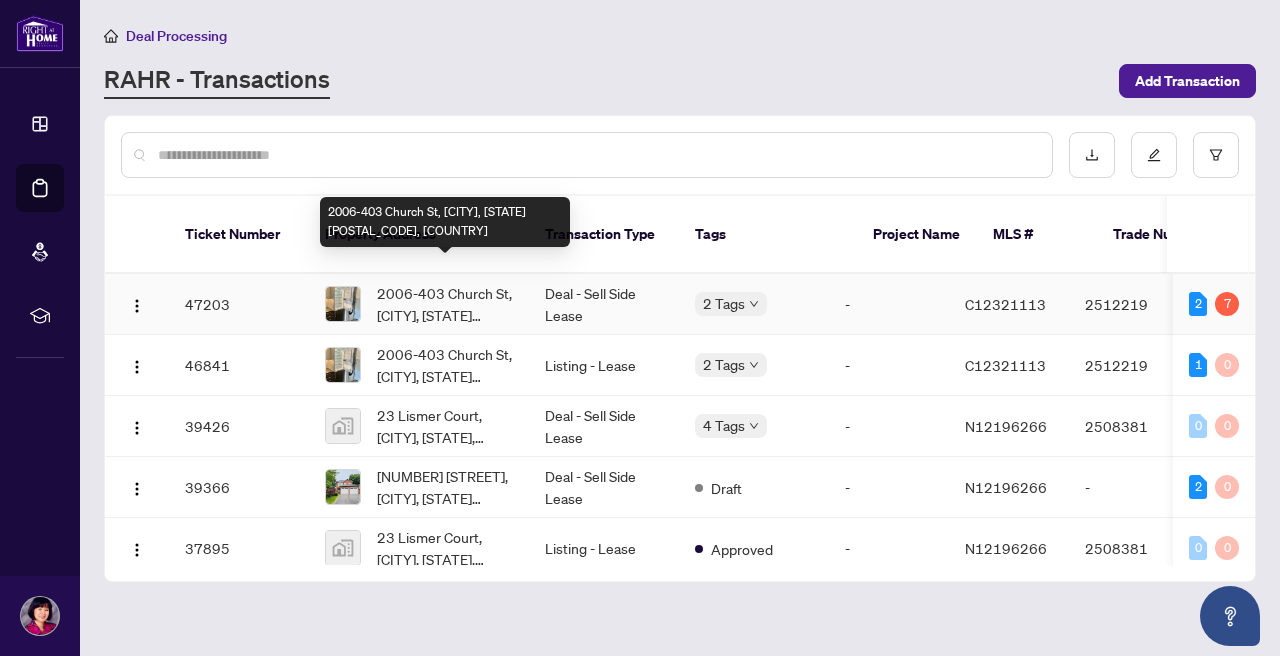 click on "[NUMBER]-[NUMBER] [STREET], [CITY], [STATE] [POSTAL_CODE], Canada" at bounding box center [445, 304] 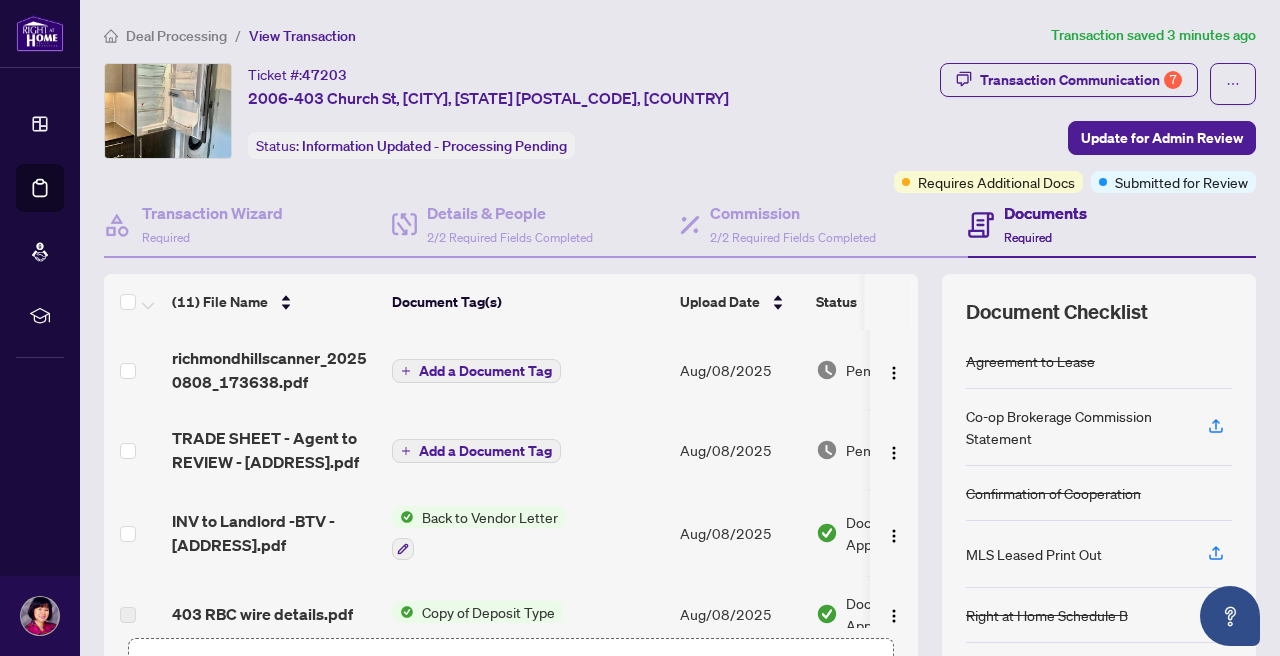 scroll, scrollTop: 229, scrollLeft: 0, axis: vertical 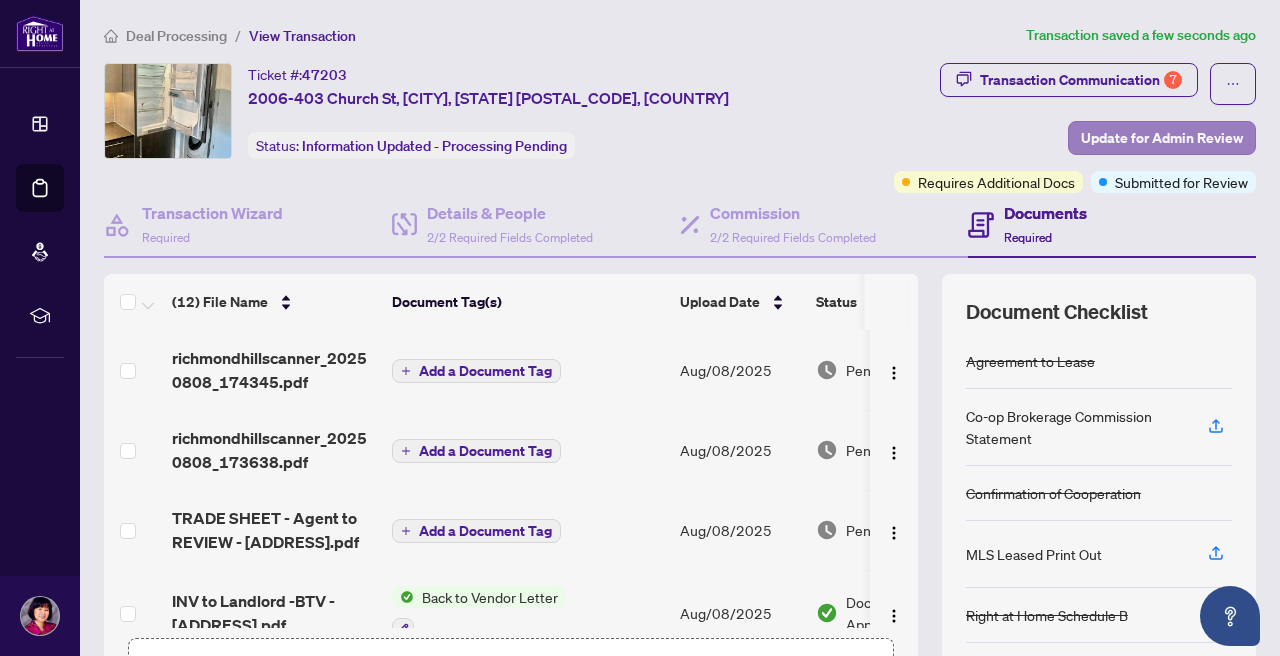 click on "Update for Admin Review" at bounding box center [1162, 138] 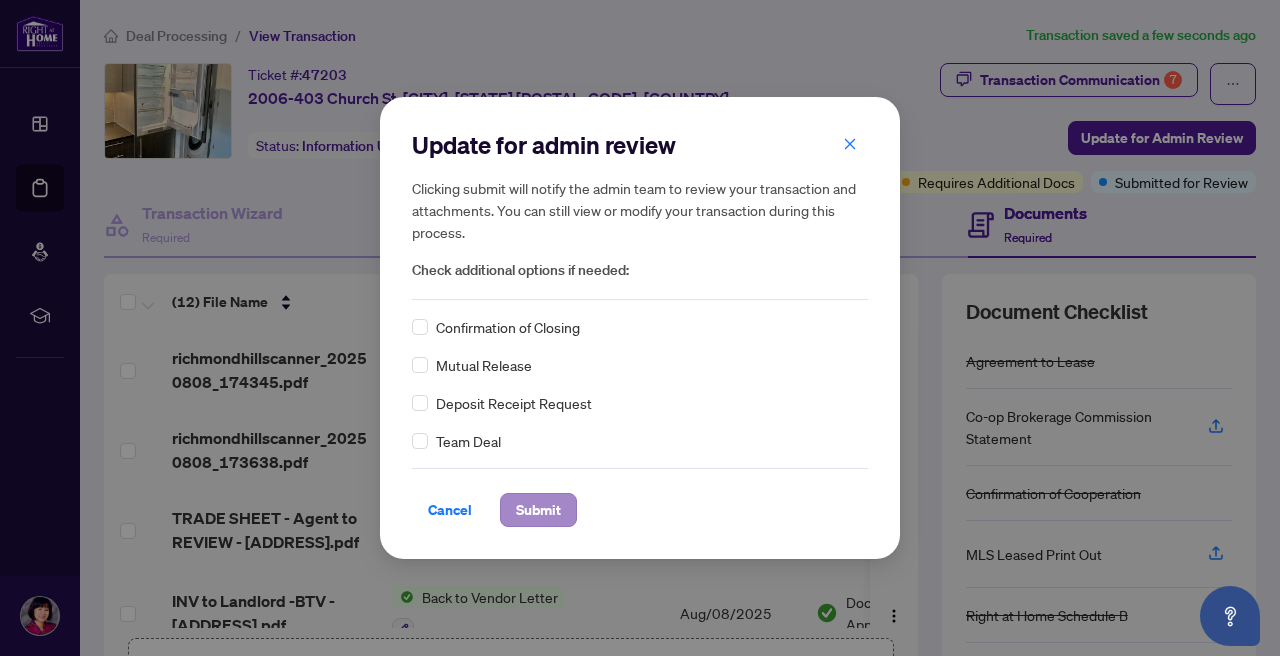 click on "Submit" at bounding box center (538, 510) 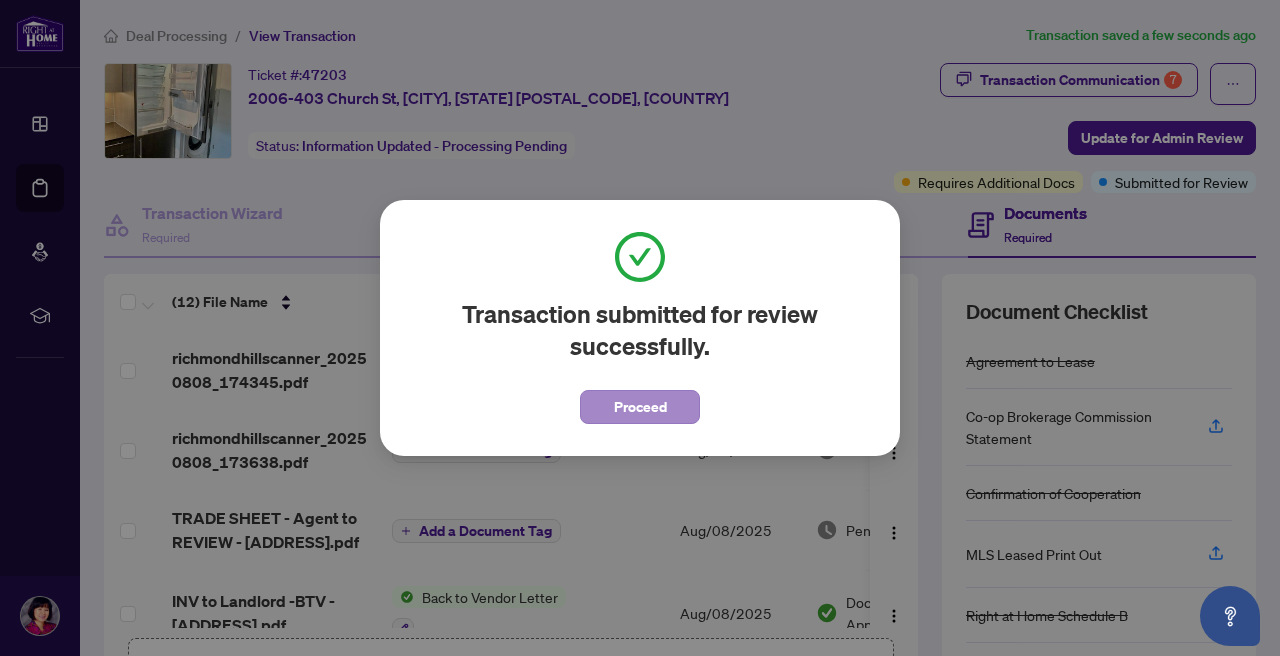 click on "Proceed" at bounding box center [640, 407] 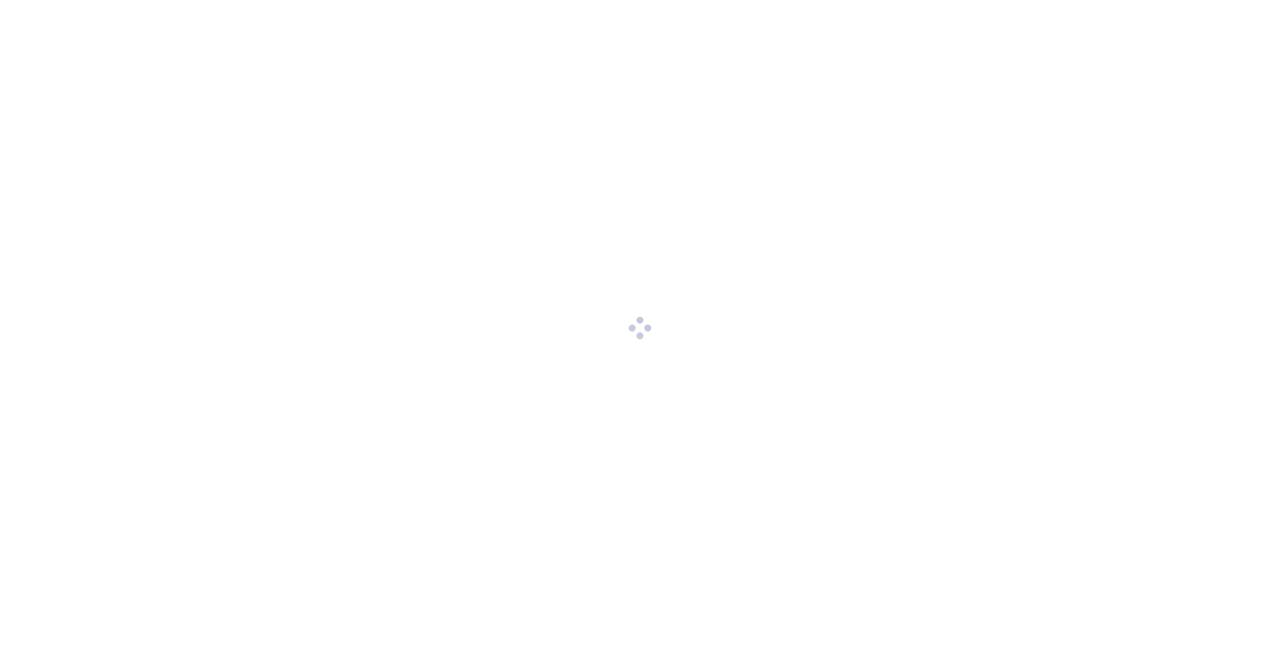 scroll, scrollTop: 0, scrollLeft: 0, axis: both 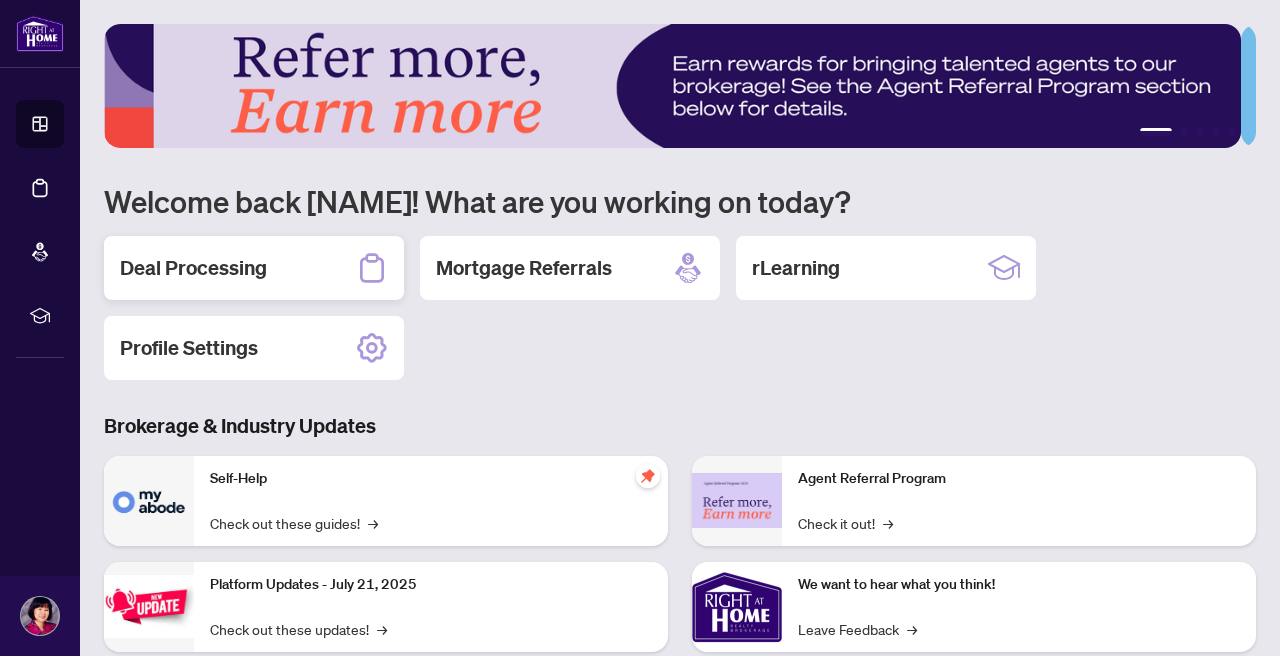 click on "Deal Processing" at bounding box center [193, 268] 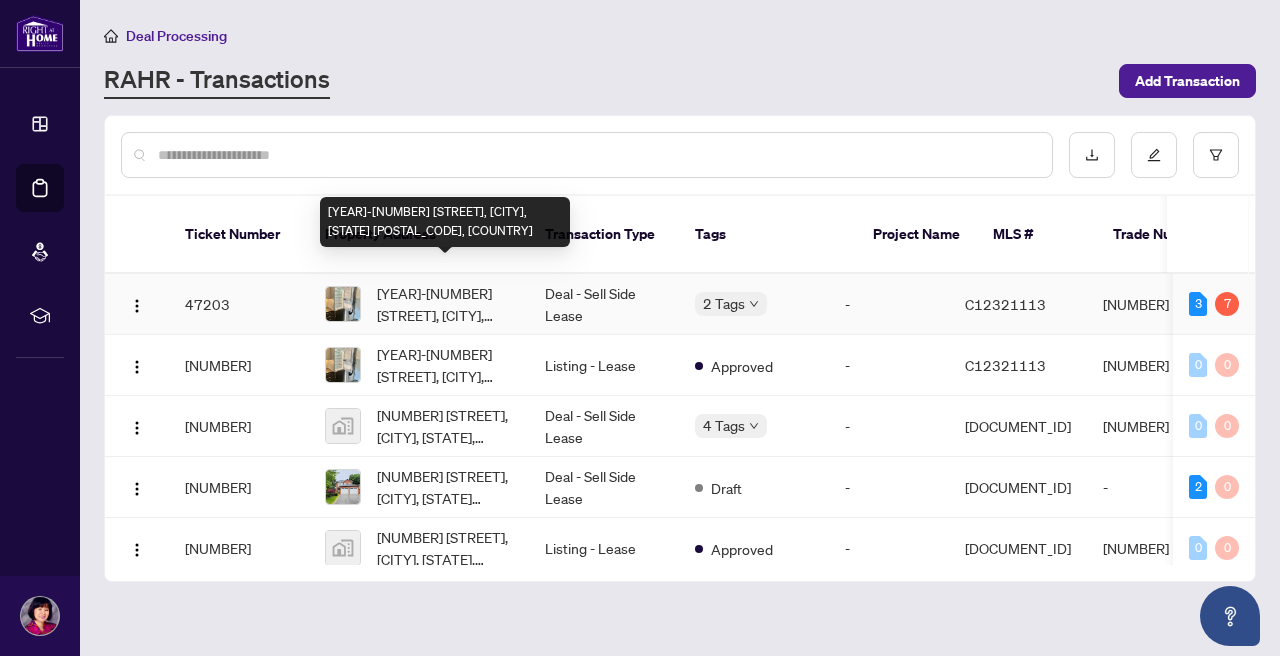 click on "2006-403 Church St, [CITY], [STATE] [POSTAL_CODE], [COUNTRY]" at bounding box center [445, 304] 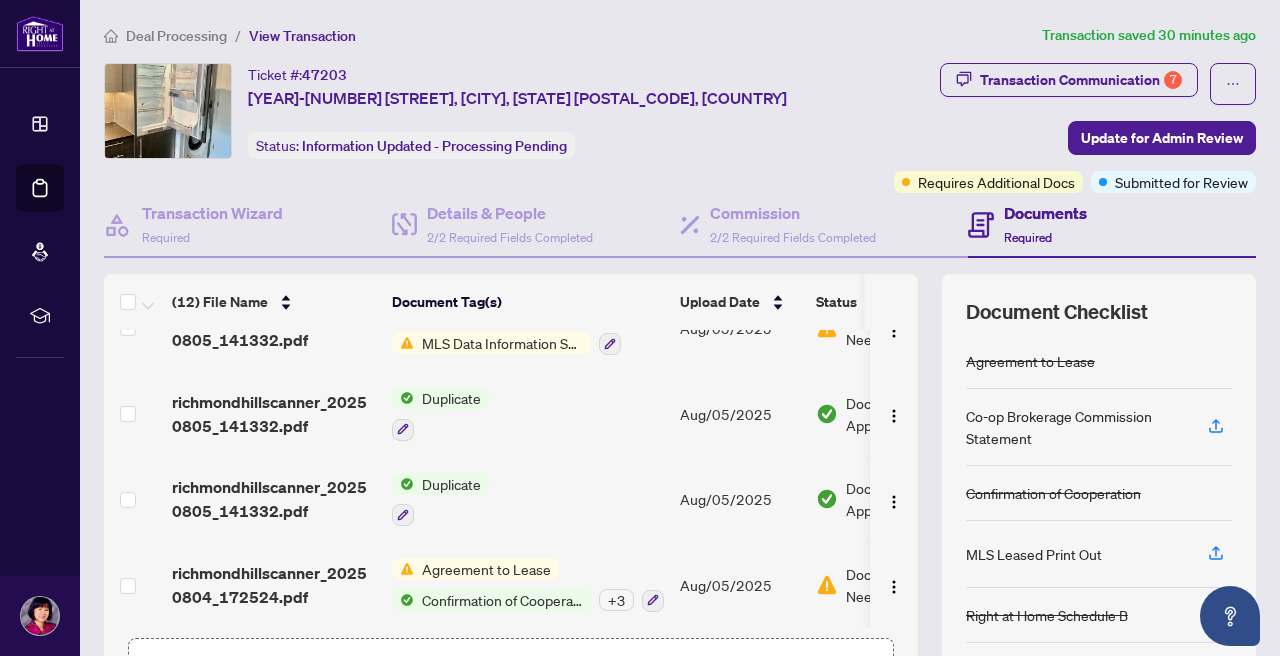 scroll, scrollTop: 703, scrollLeft: 0, axis: vertical 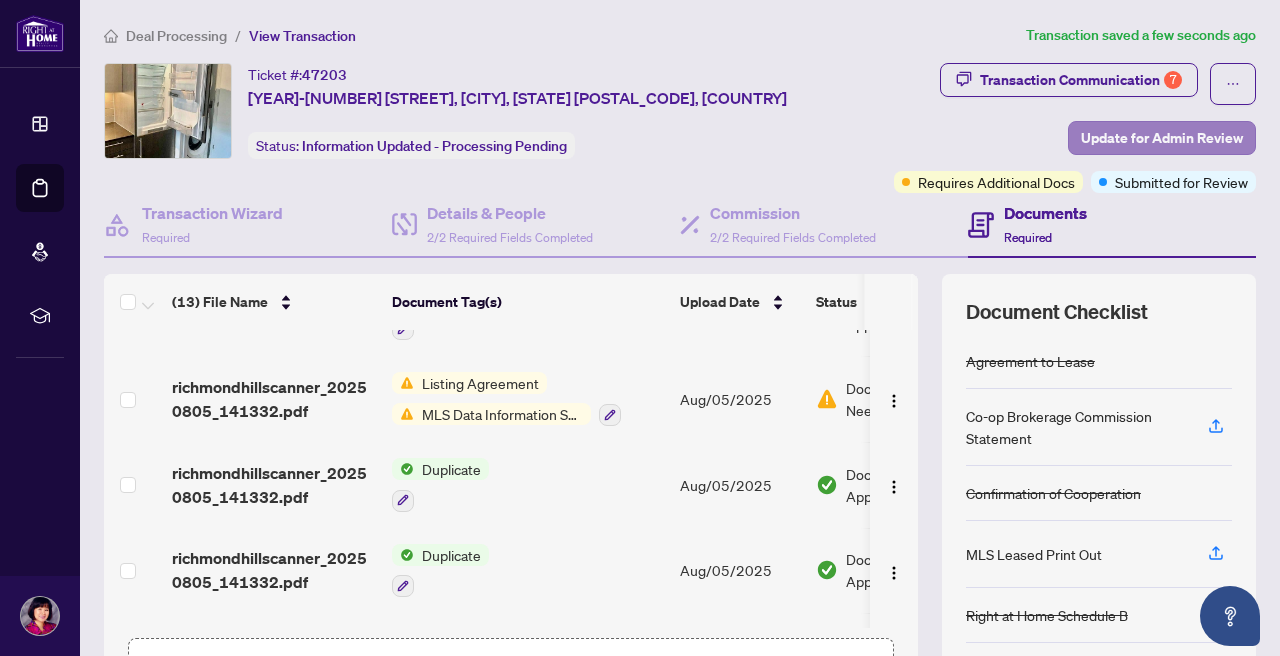 click on "Update for Admin Review" at bounding box center (1162, 138) 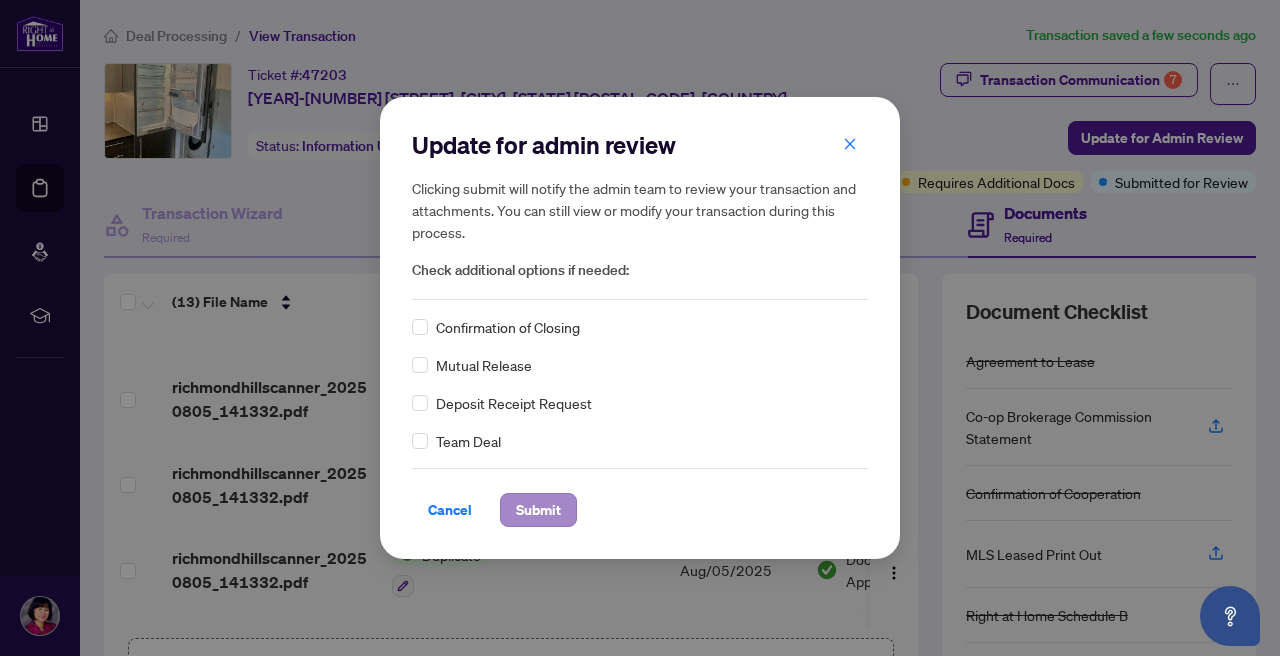 click on "Submit" at bounding box center (538, 510) 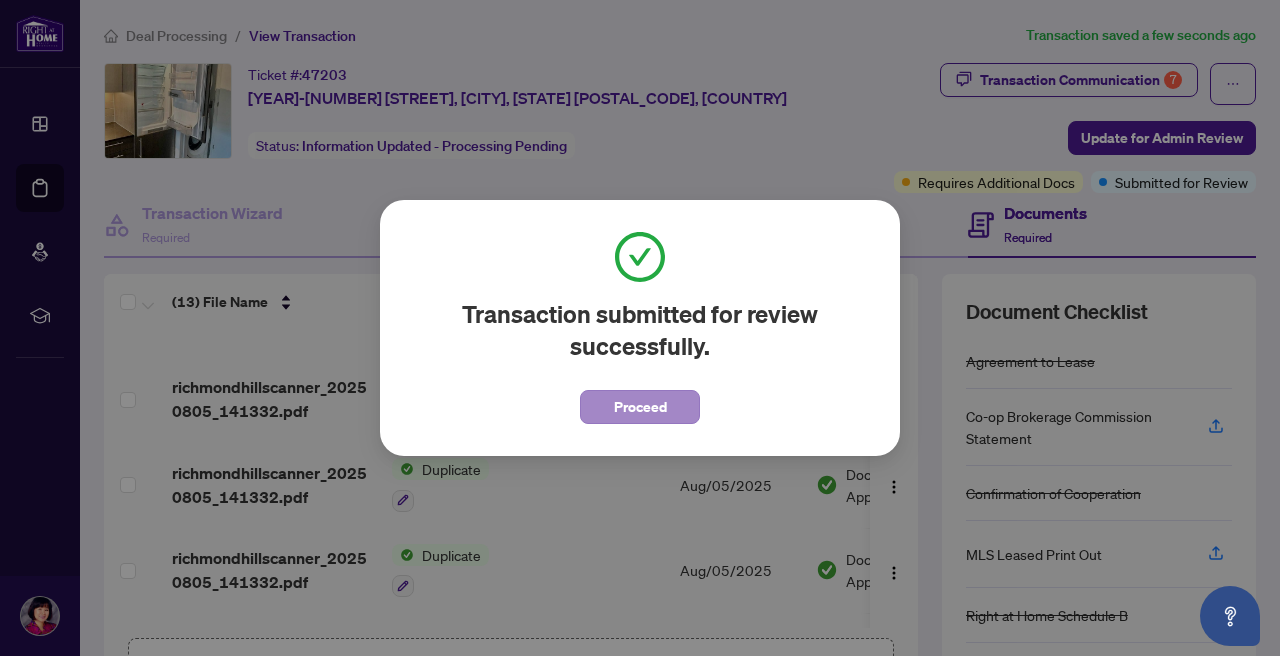 click on "Proceed" at bounding box center (640, 407) 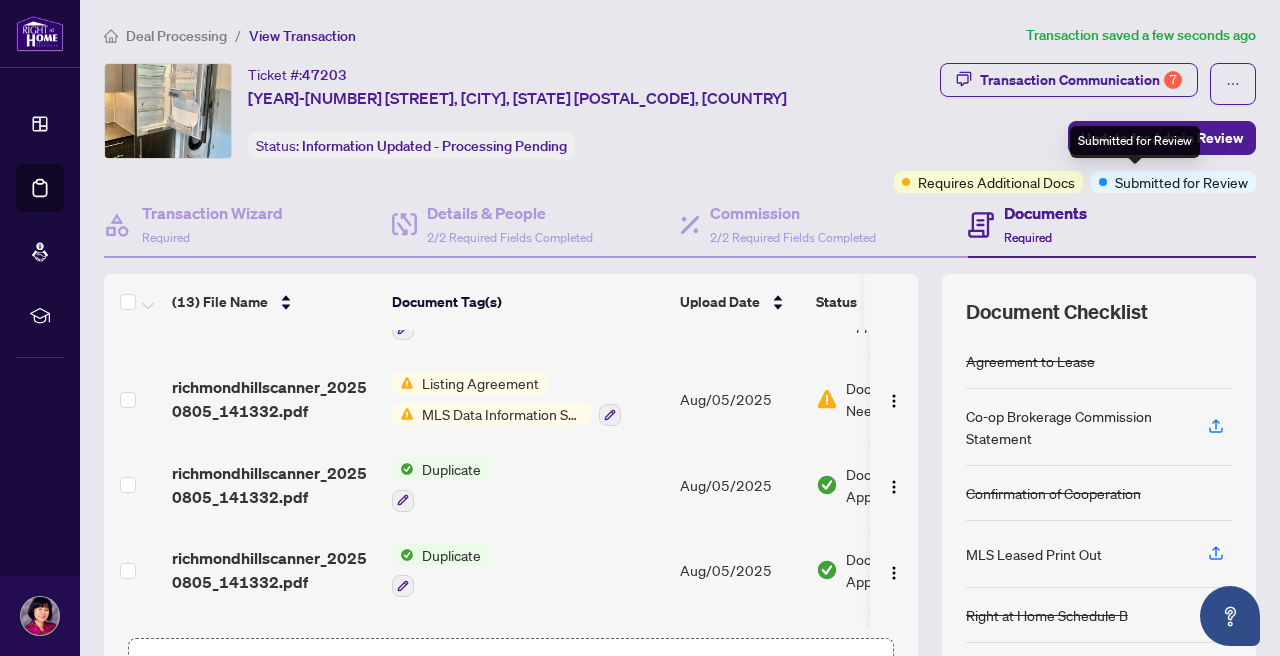 click on "Submitted for Review" at bounding box center (1181, 182) 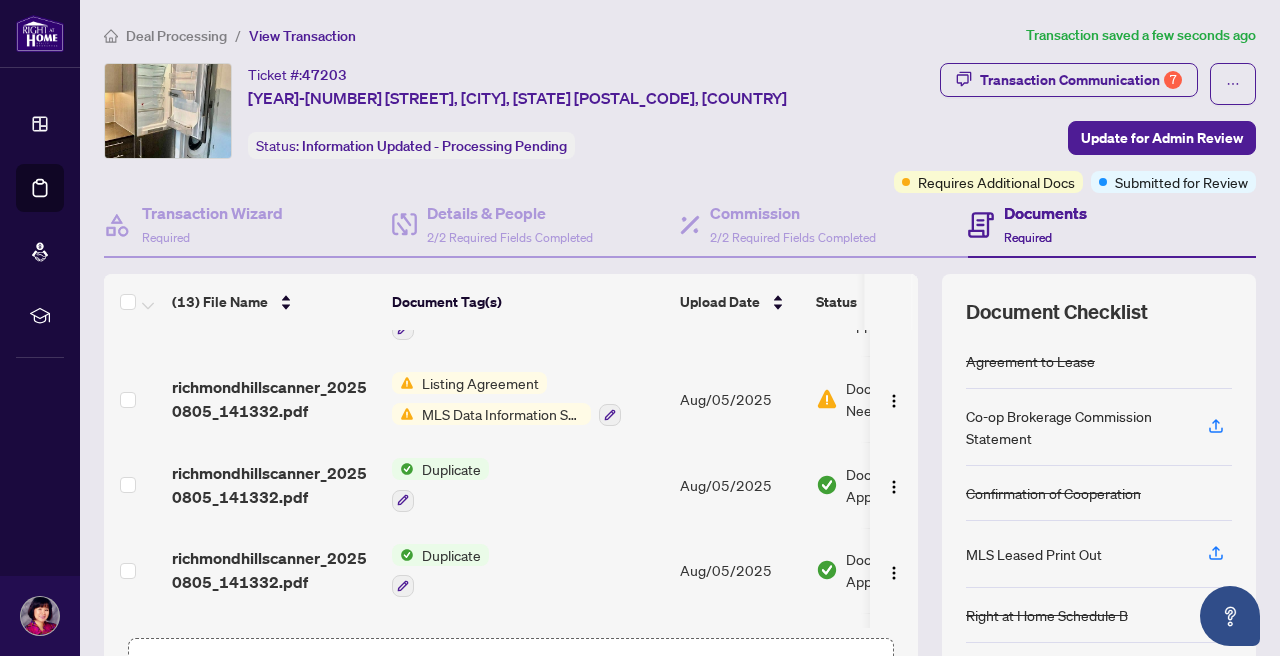 scroll, scrollTop: 0, scrollLeft: 0, axis: both 